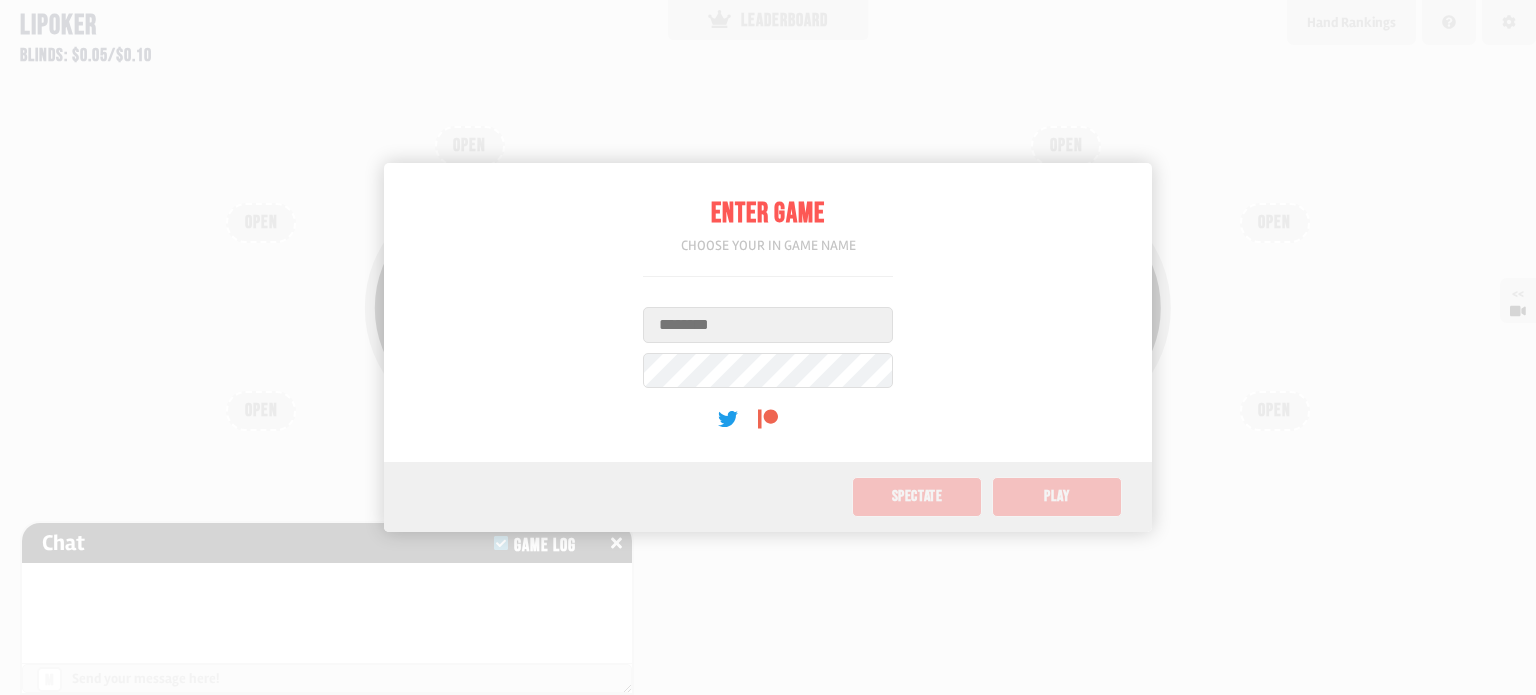 scroll, scrollTop: 0, scrollLeft: 0, axis: both 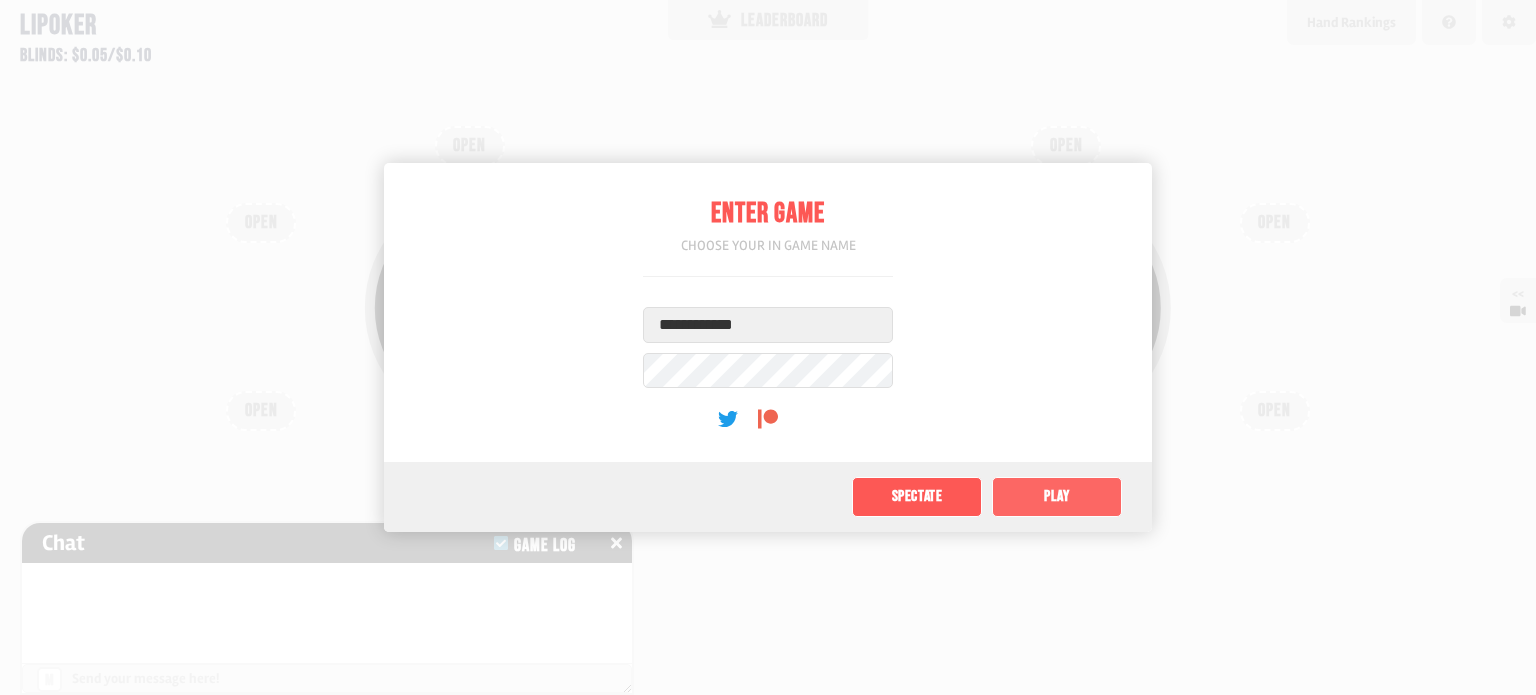 type on "**********" 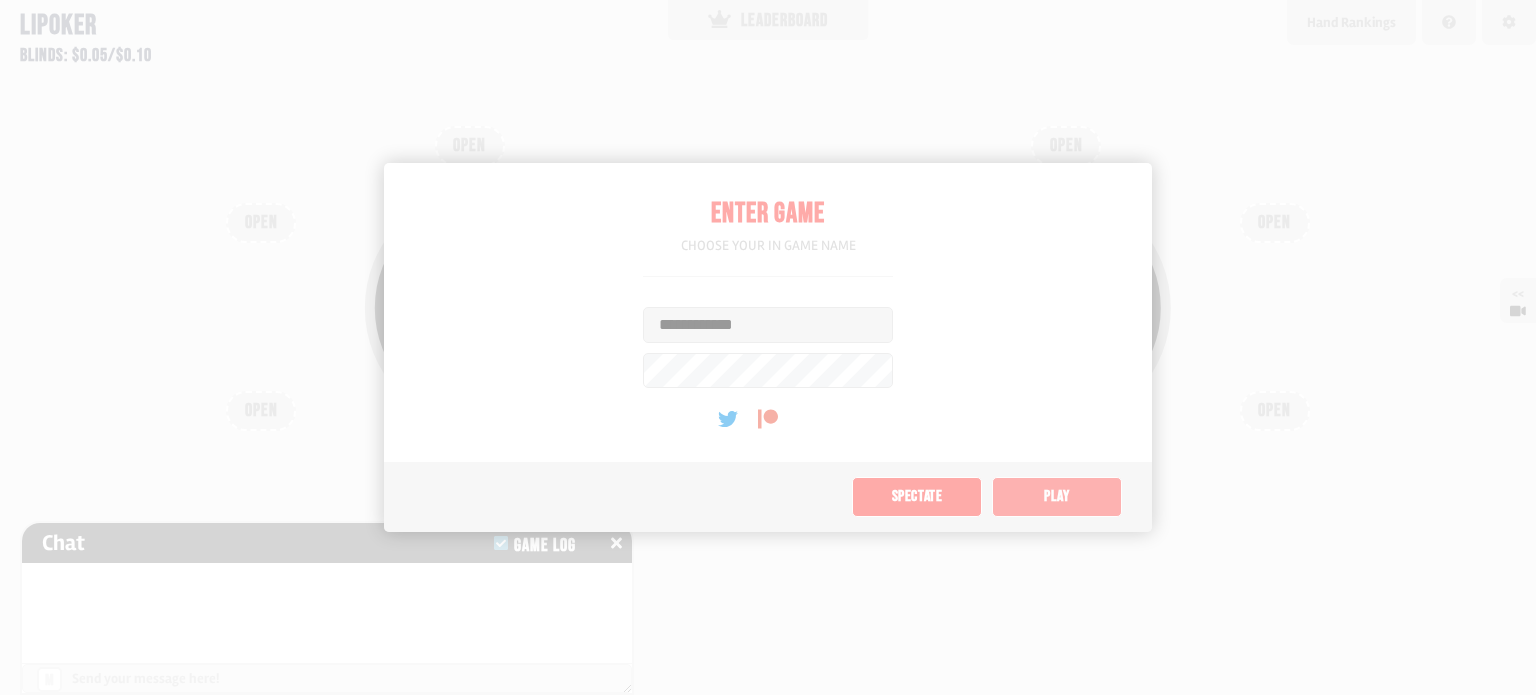 type on "**" 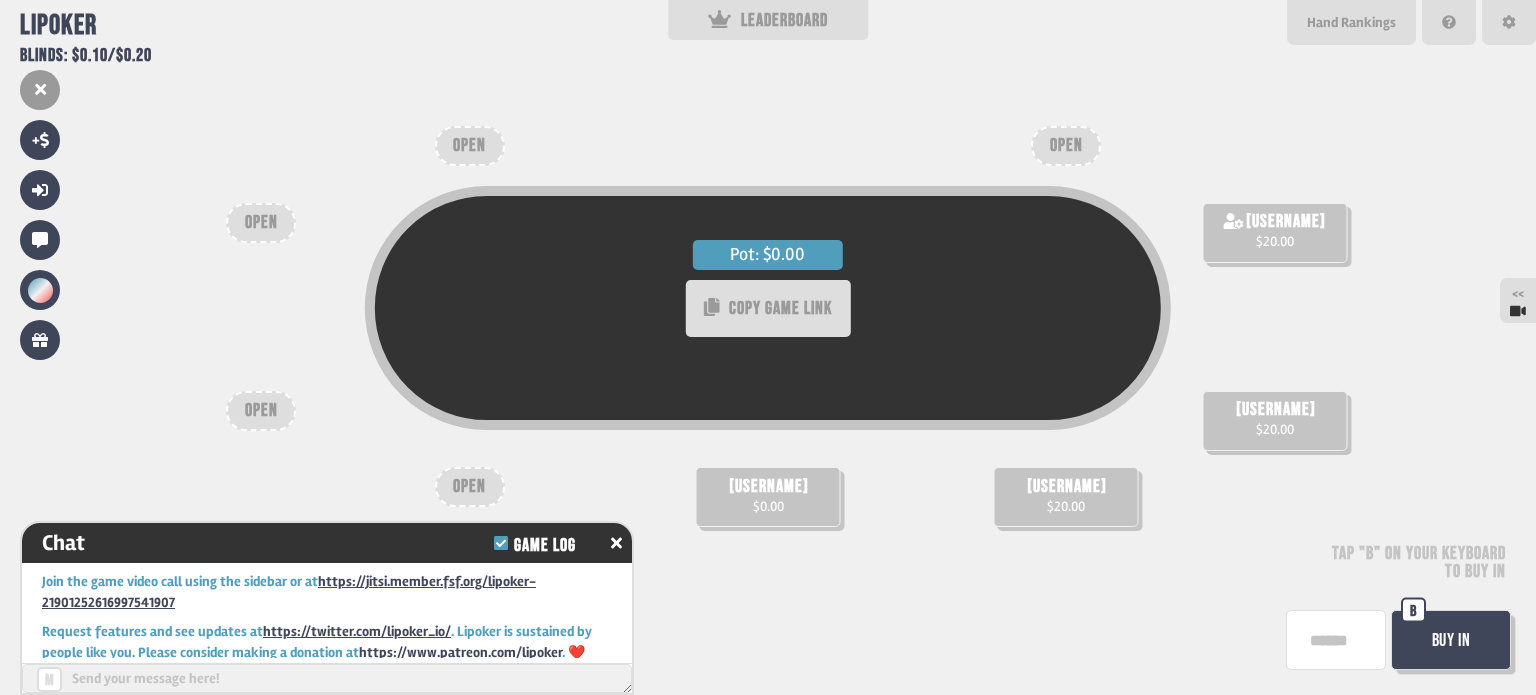 scroll, scrollTop: 12, scrollLeft: 0, axis: vertical 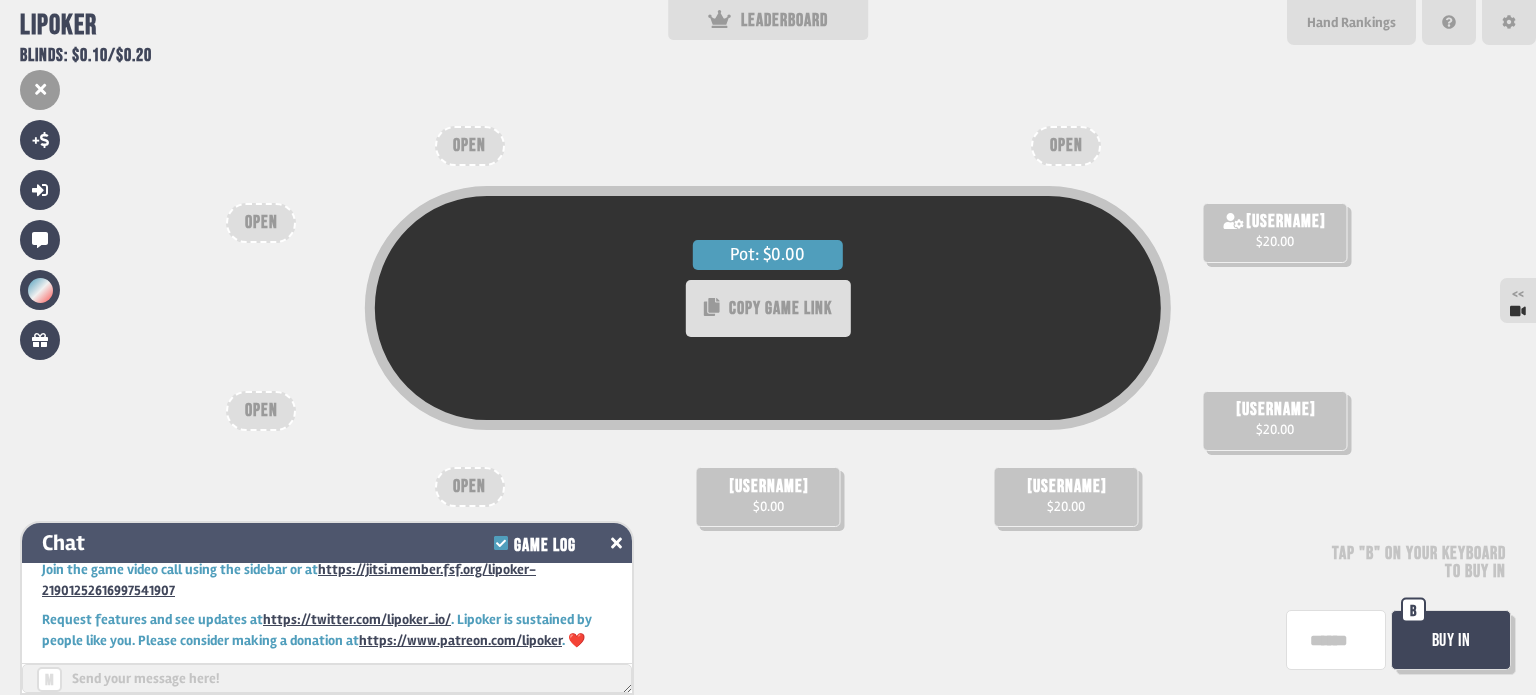 click 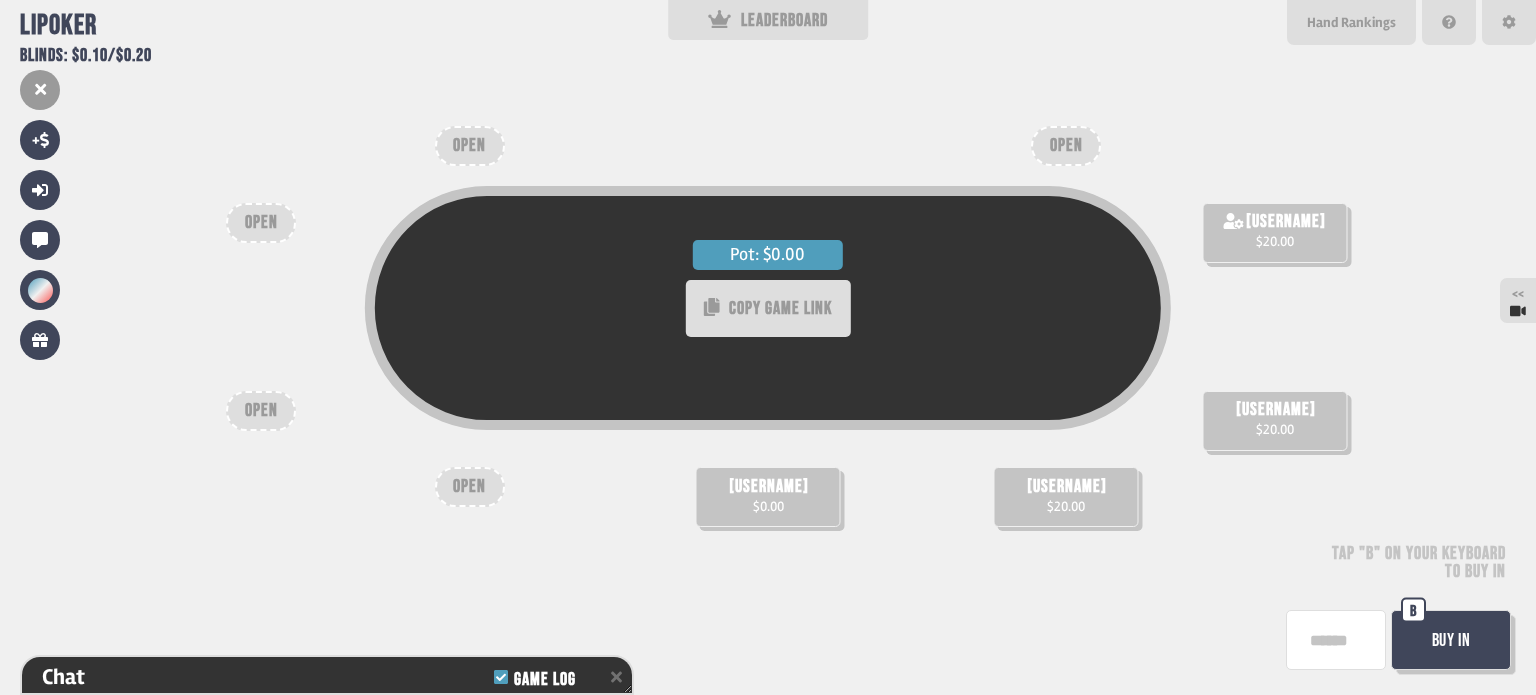 scroll, scrollTop: 136, scrollLeft: 0, axis: vertical 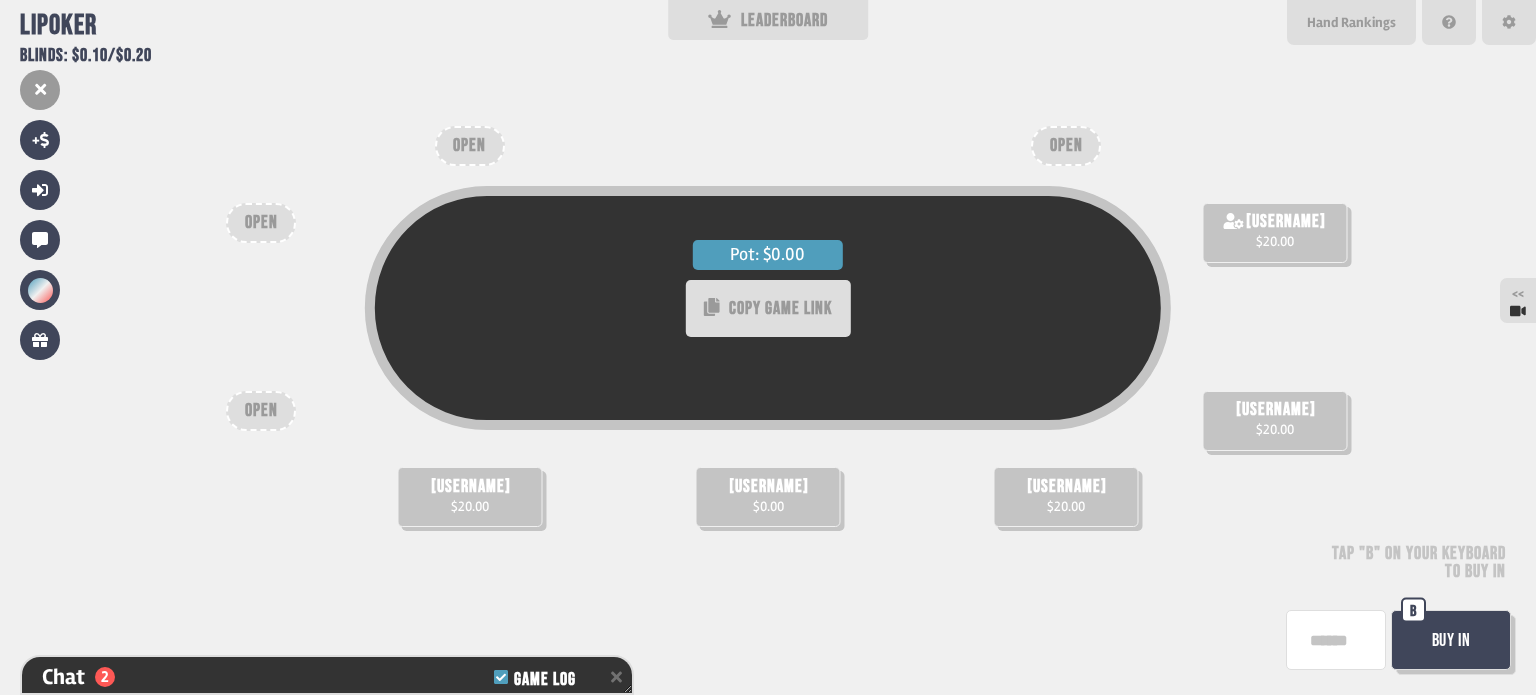 click on "Buy In" at bounding box center (1451, 640) 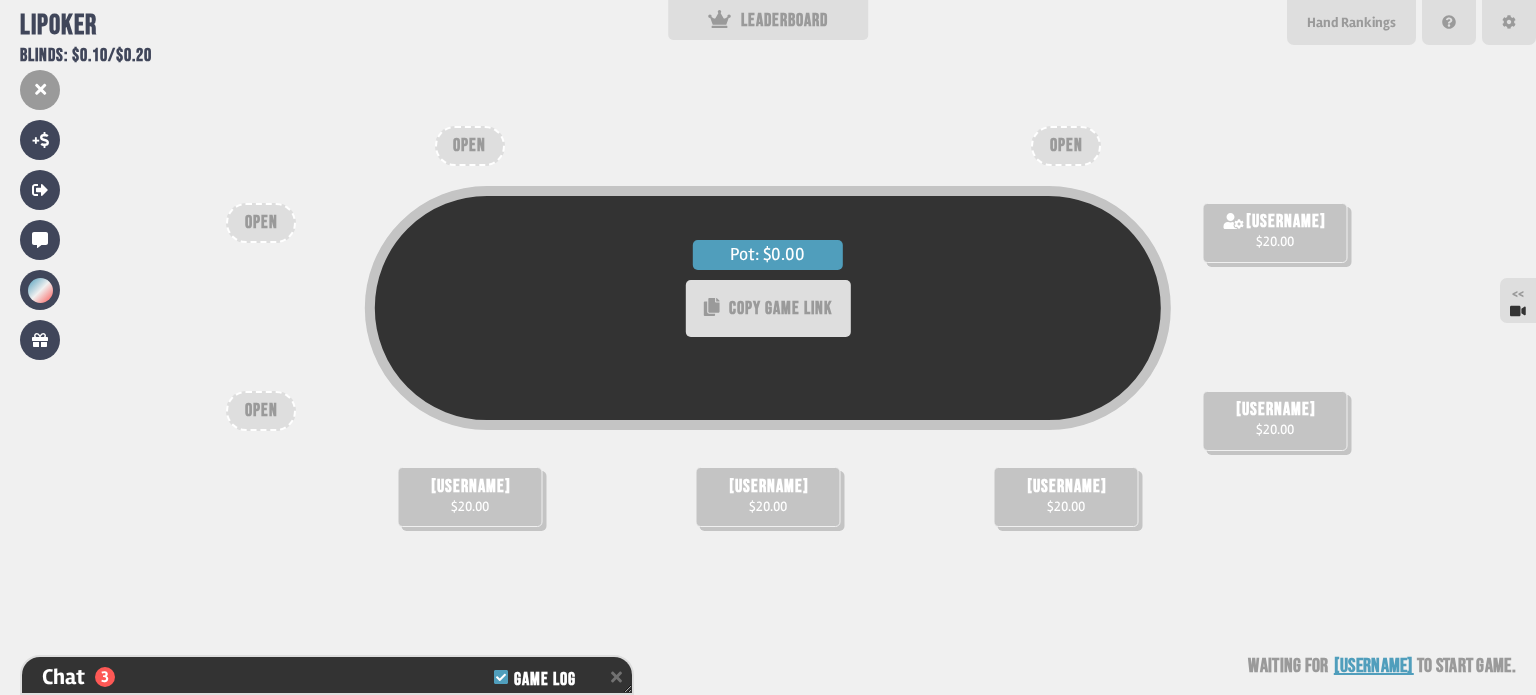 type on "***" 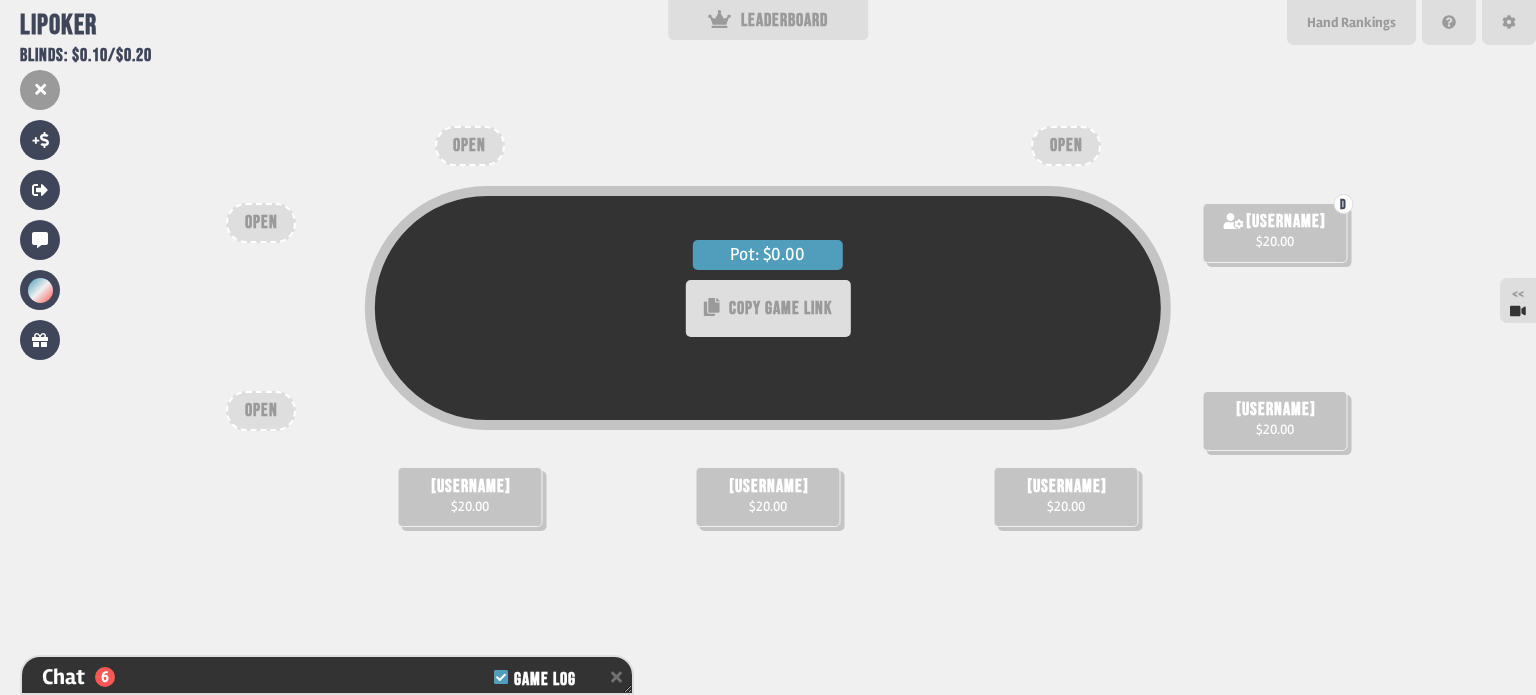scroll, scrollTop: 98, scrollLeft: 0, axis: vertical 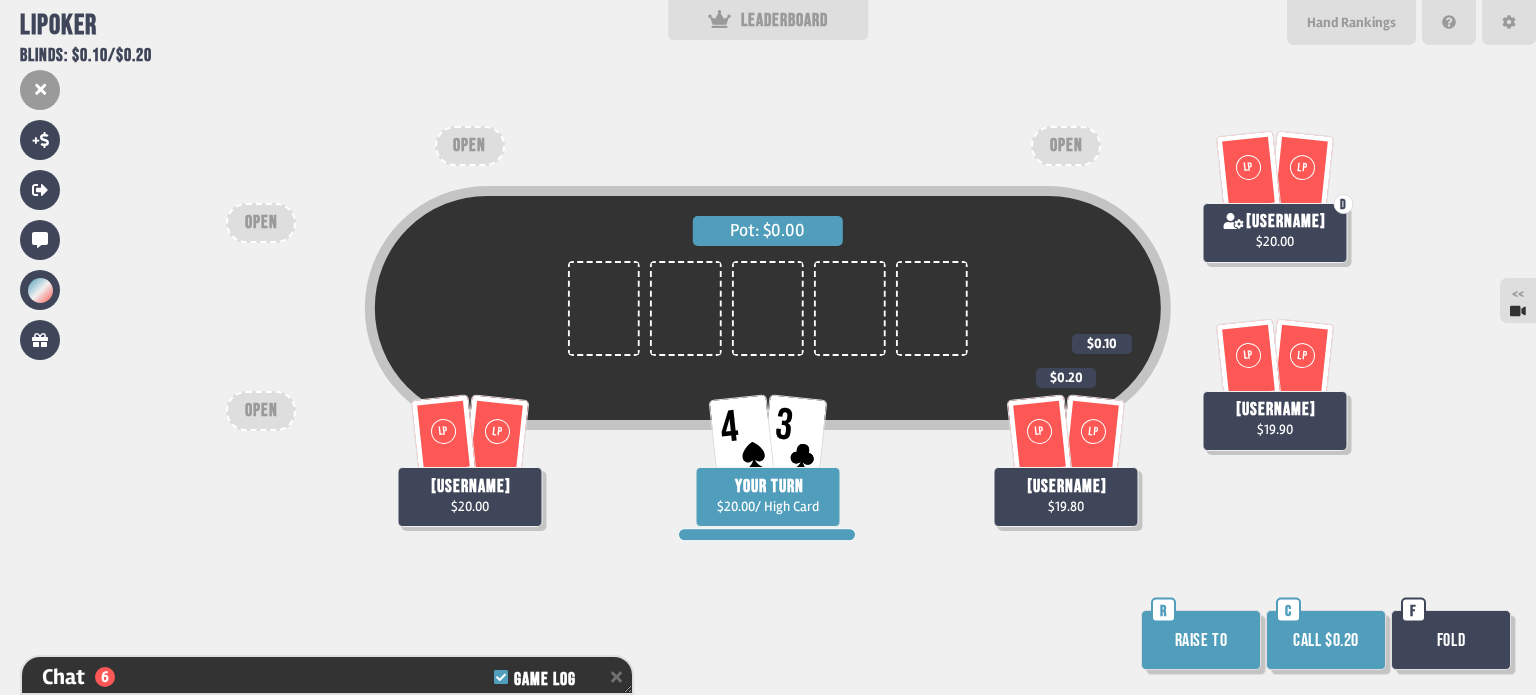 click on "Call $0.20" at bounding box center (1326, 640) 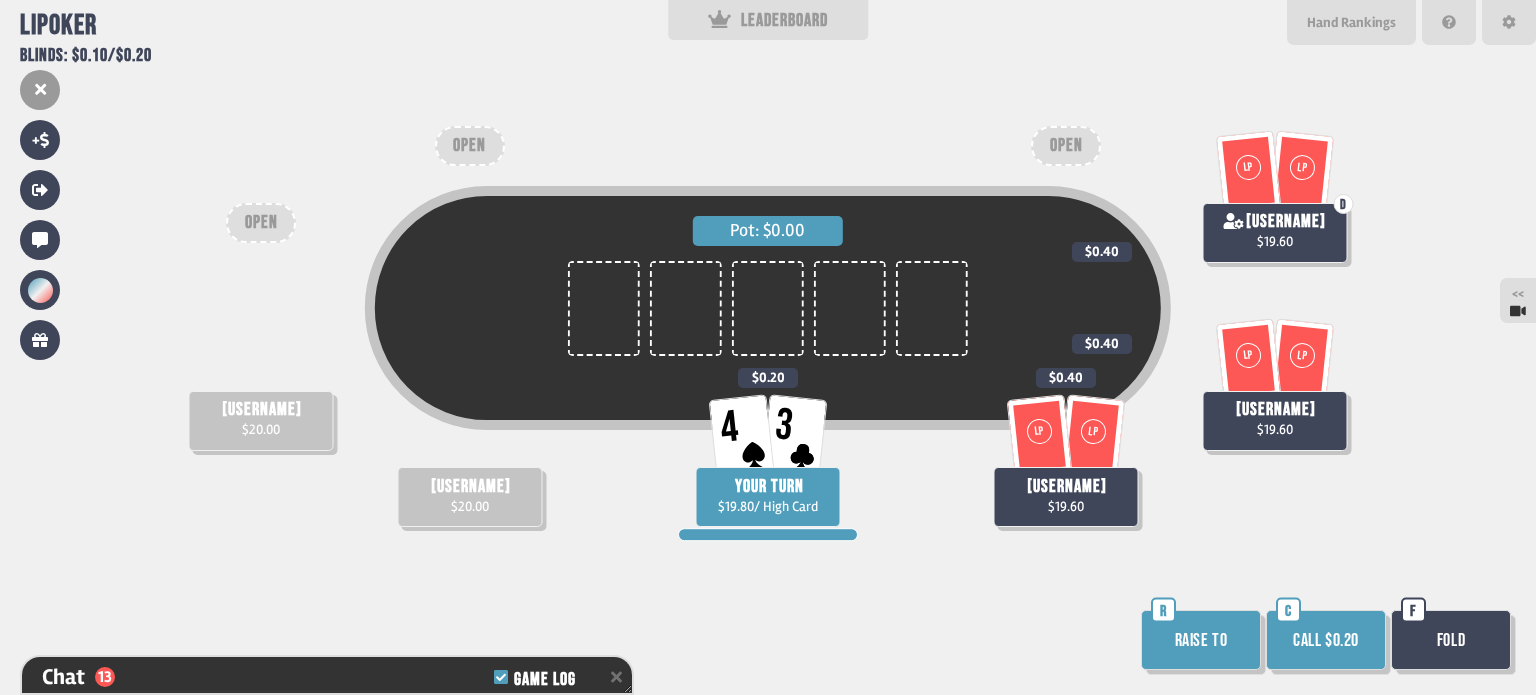 click on "Call $0.20" at bounding box center (1326, 640) 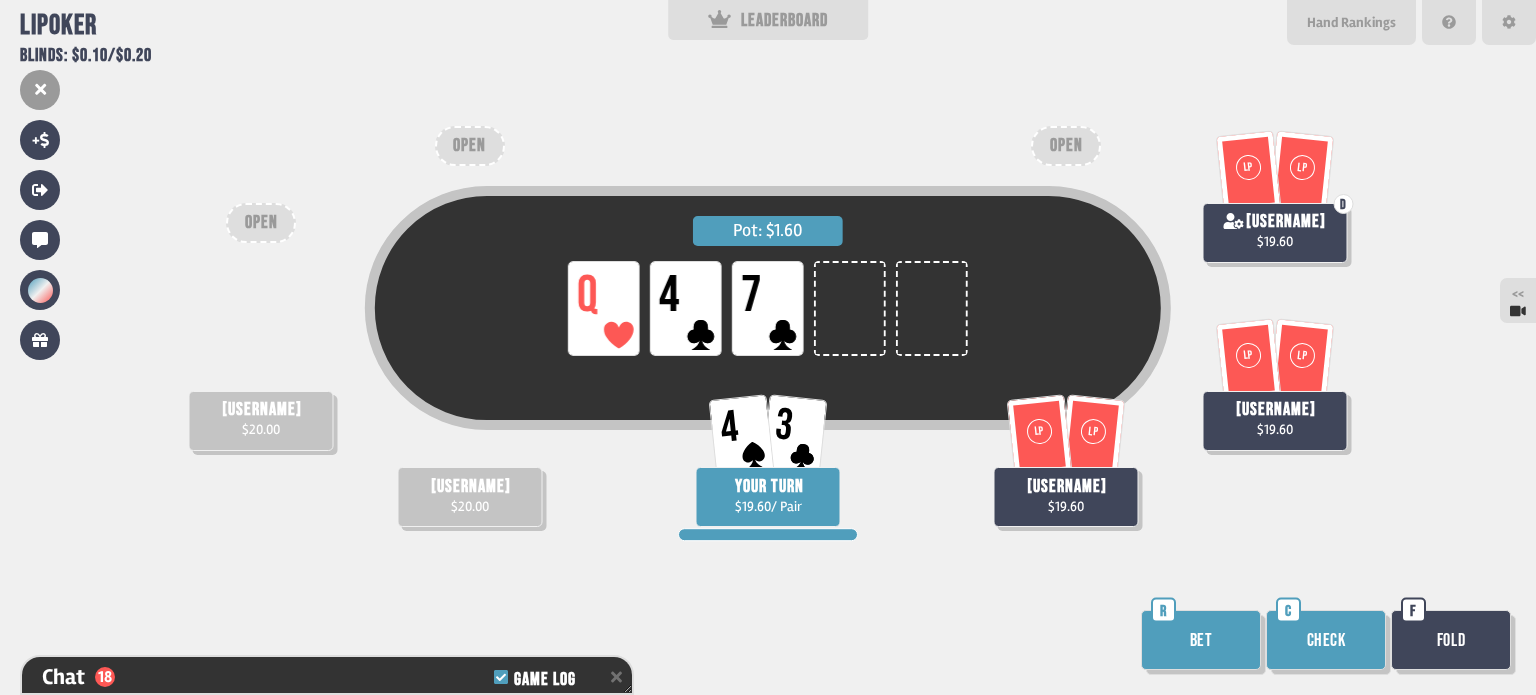 click on "Bet" at bounding box center [1201, 640] 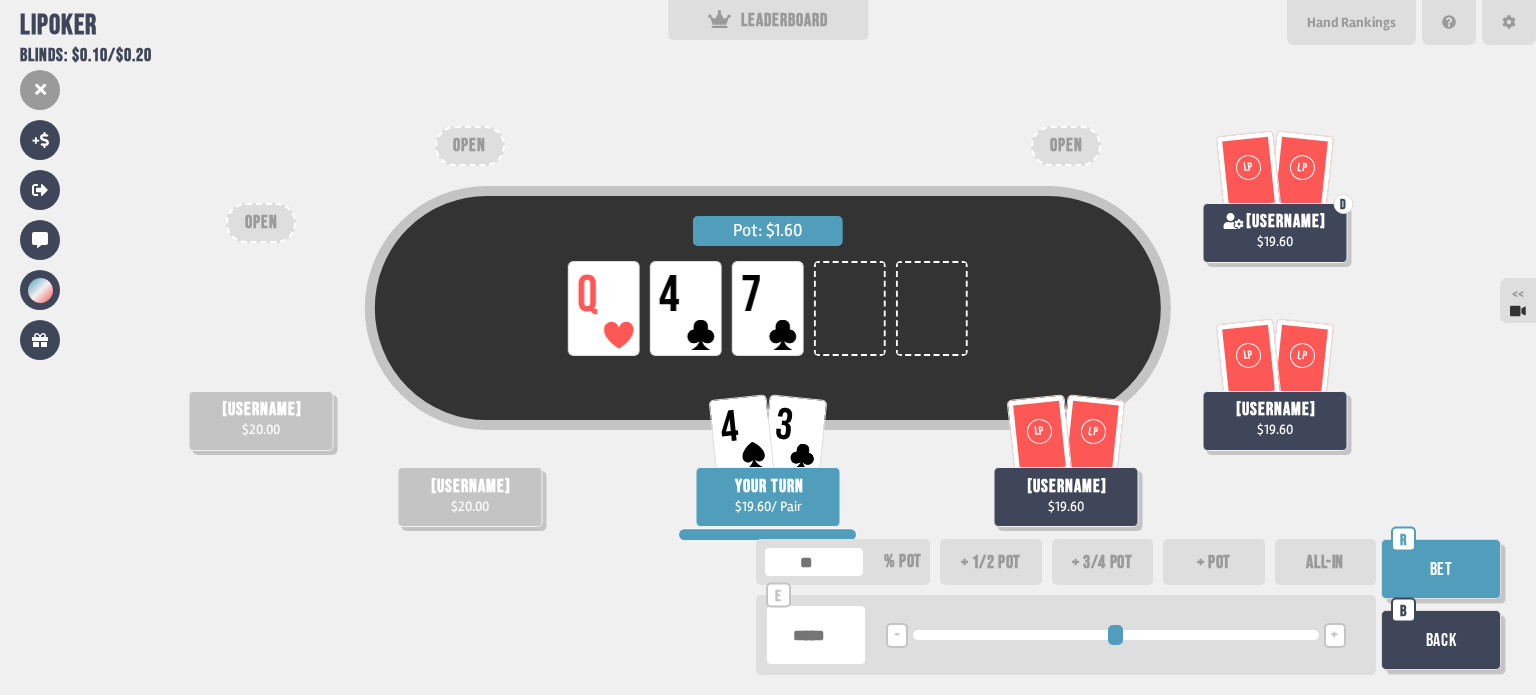 click on "+" at bounding box center (1335, 635) 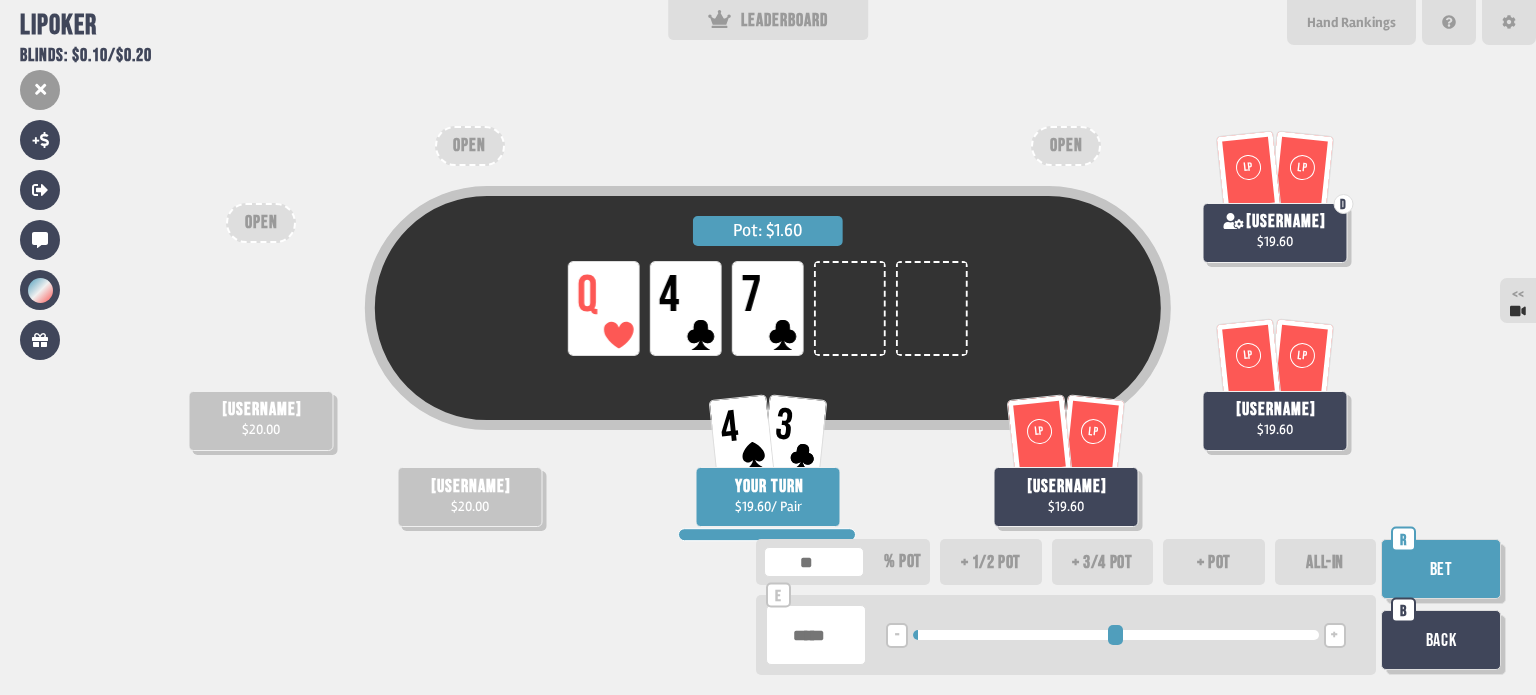 click on "Bet" at bounding box center (1441, 569) 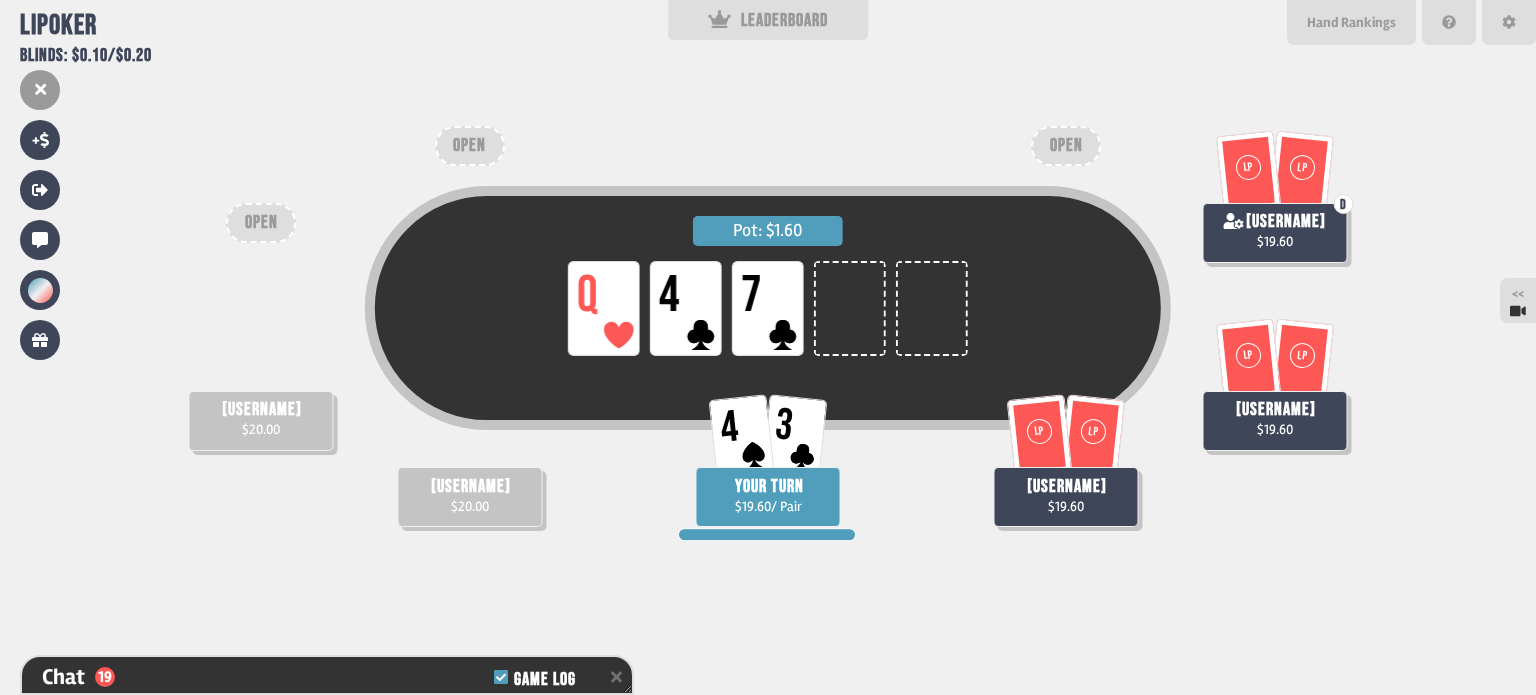 scroll, scrollTop: 659, scrollLeft: 0, axis: vertical 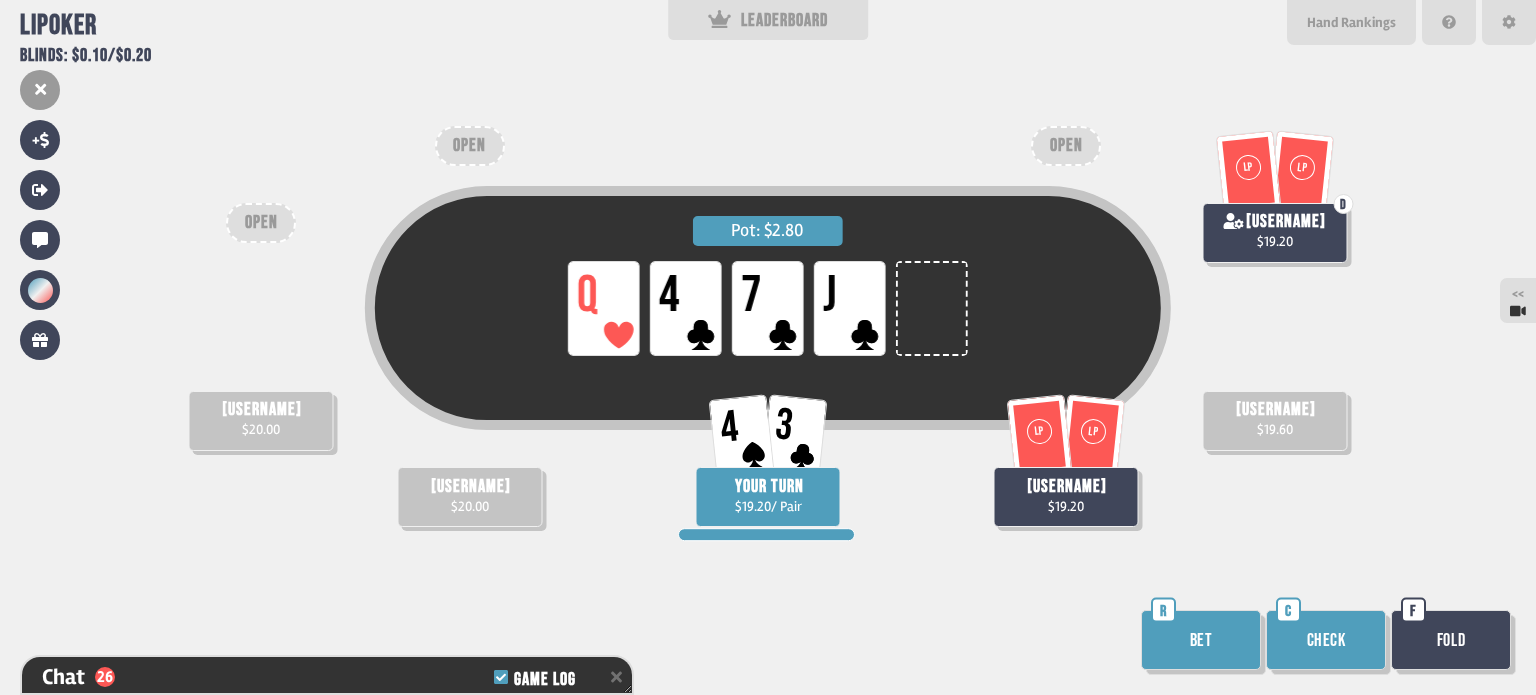 click on "Bet" at bounding box center [1201, 640] 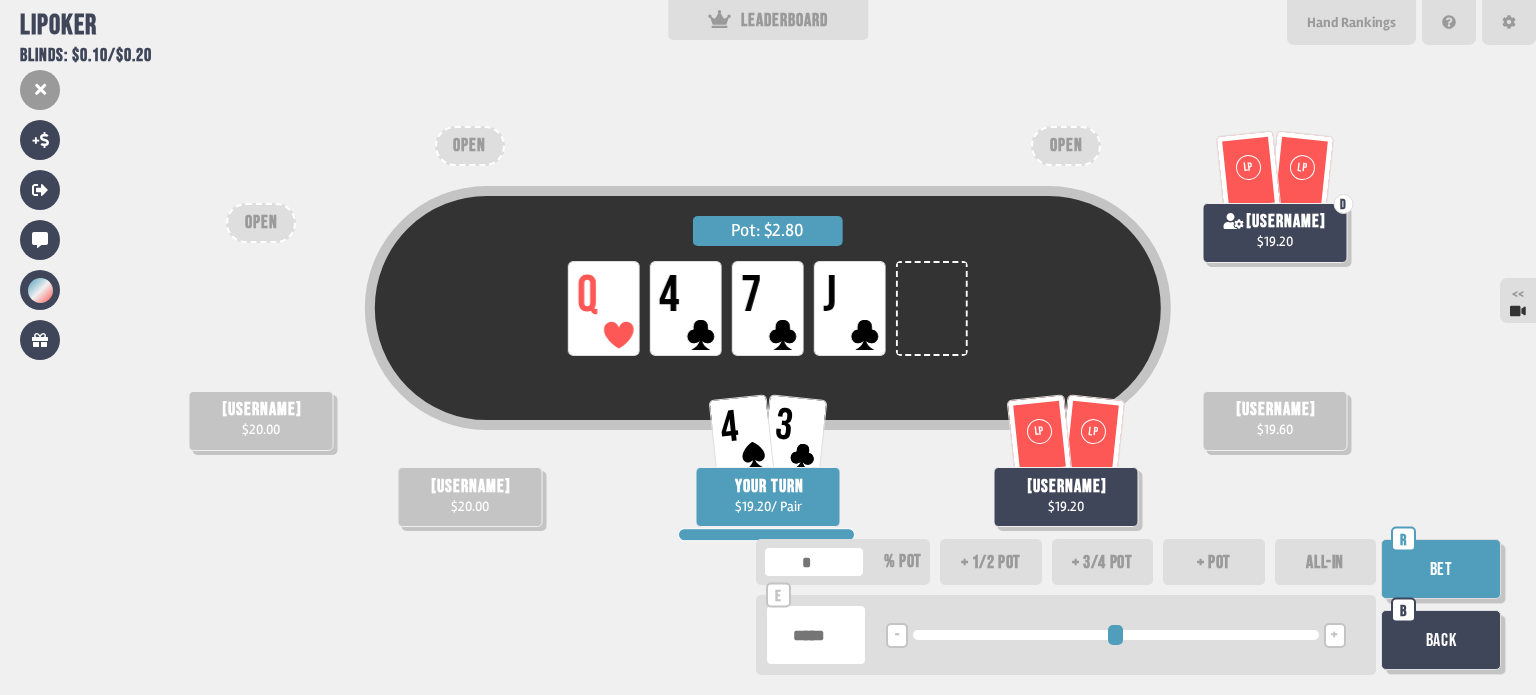 click on "+" at bounding box center (1334, 636) 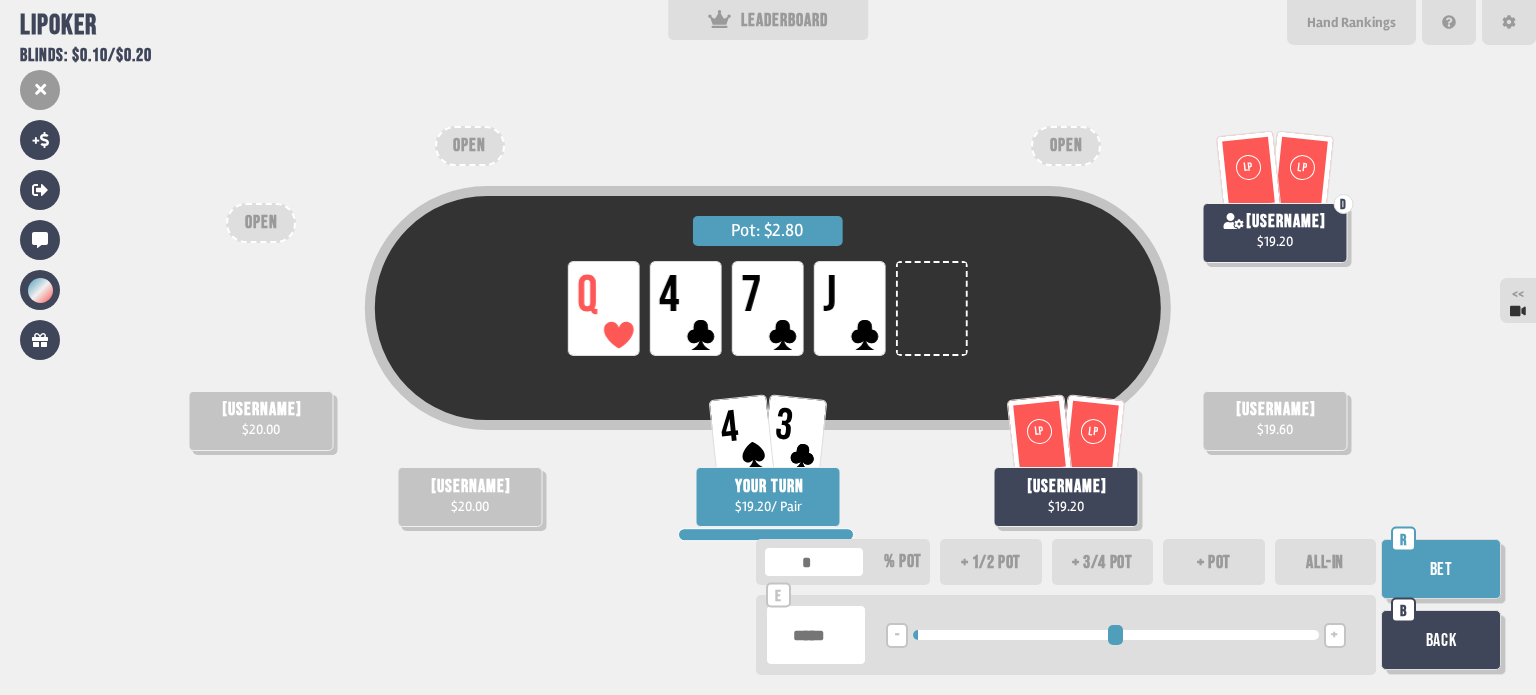 click on "Bet" at bounding box center (1441, 569) 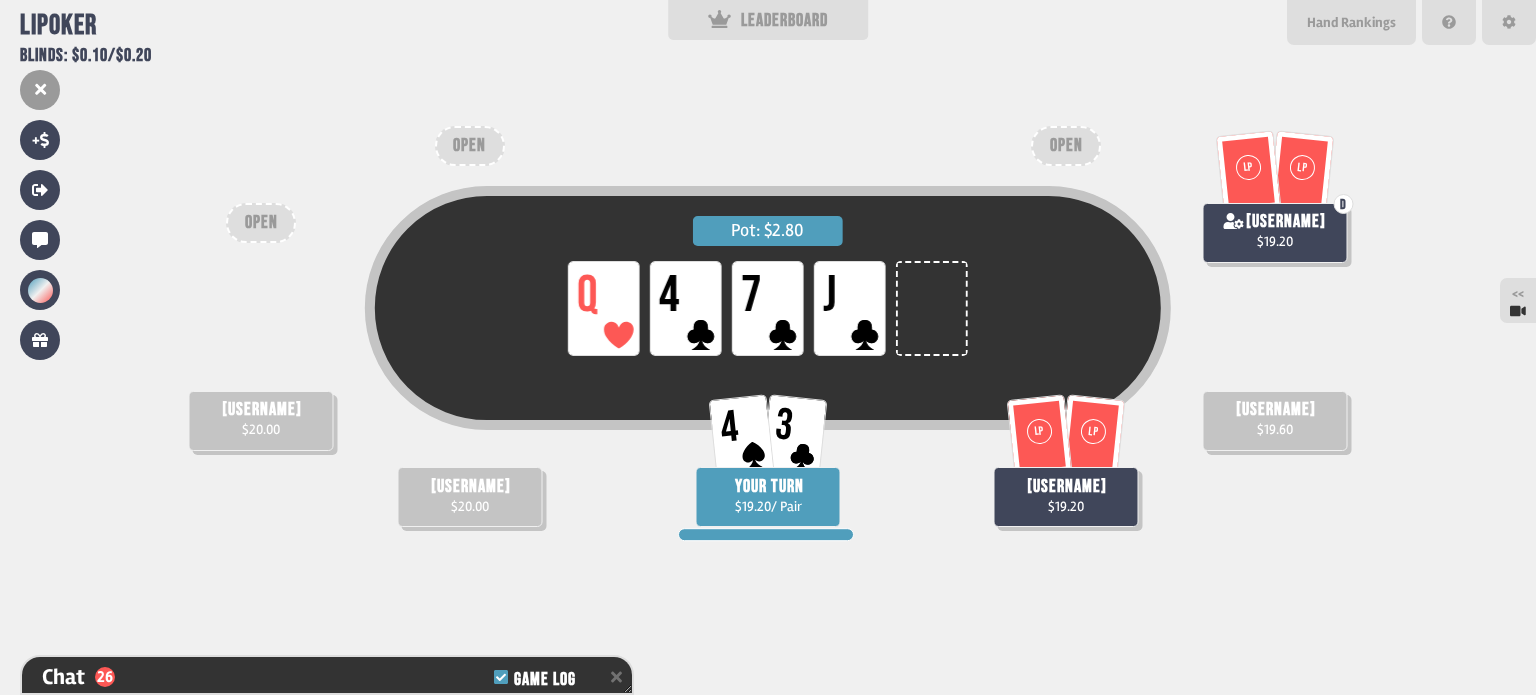 scroll, scrollTop: 862, scrollLeft: 0, axis: vertical 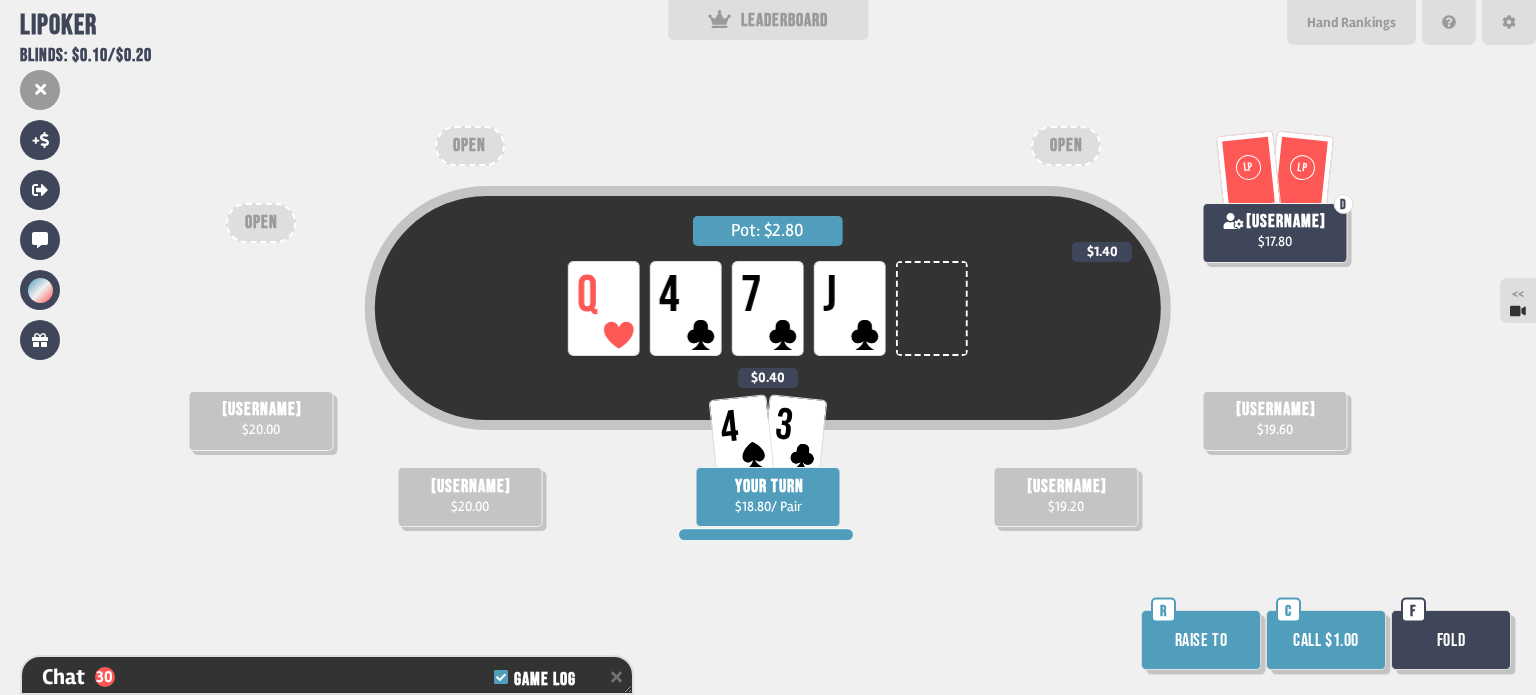 click on "Fold" at bounding box center [1451, 640] 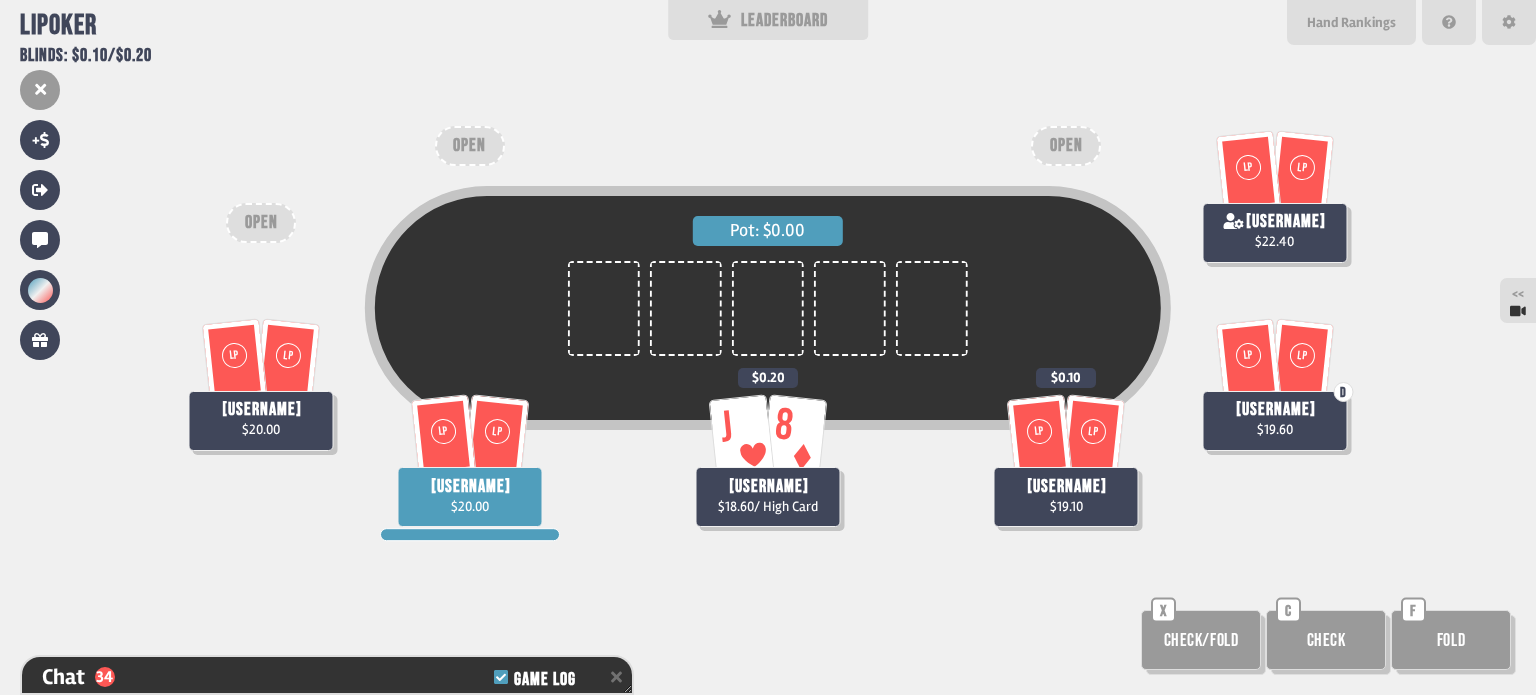 scroll, scrollTop: 98, scrollLeft: 0, axis: vertical 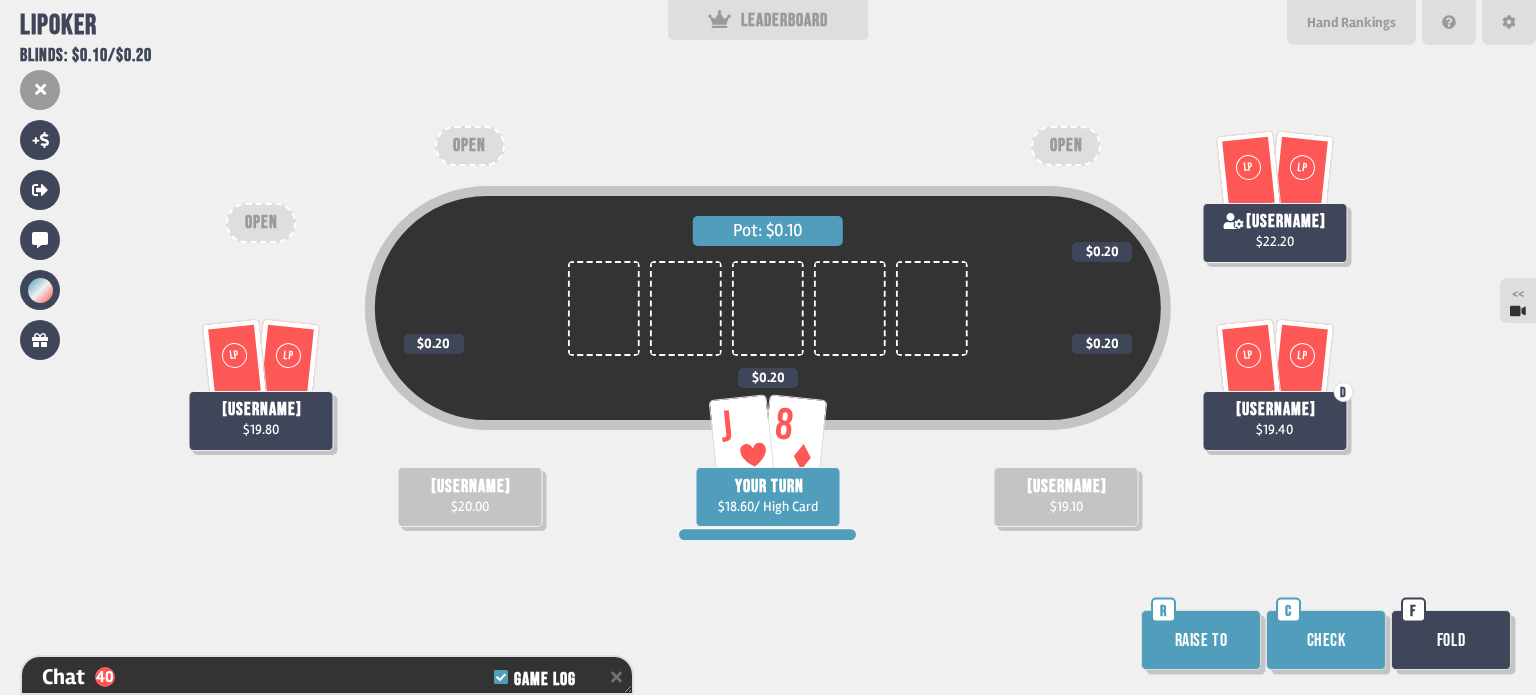 click on "Check" at bounding box center [1326, 640] 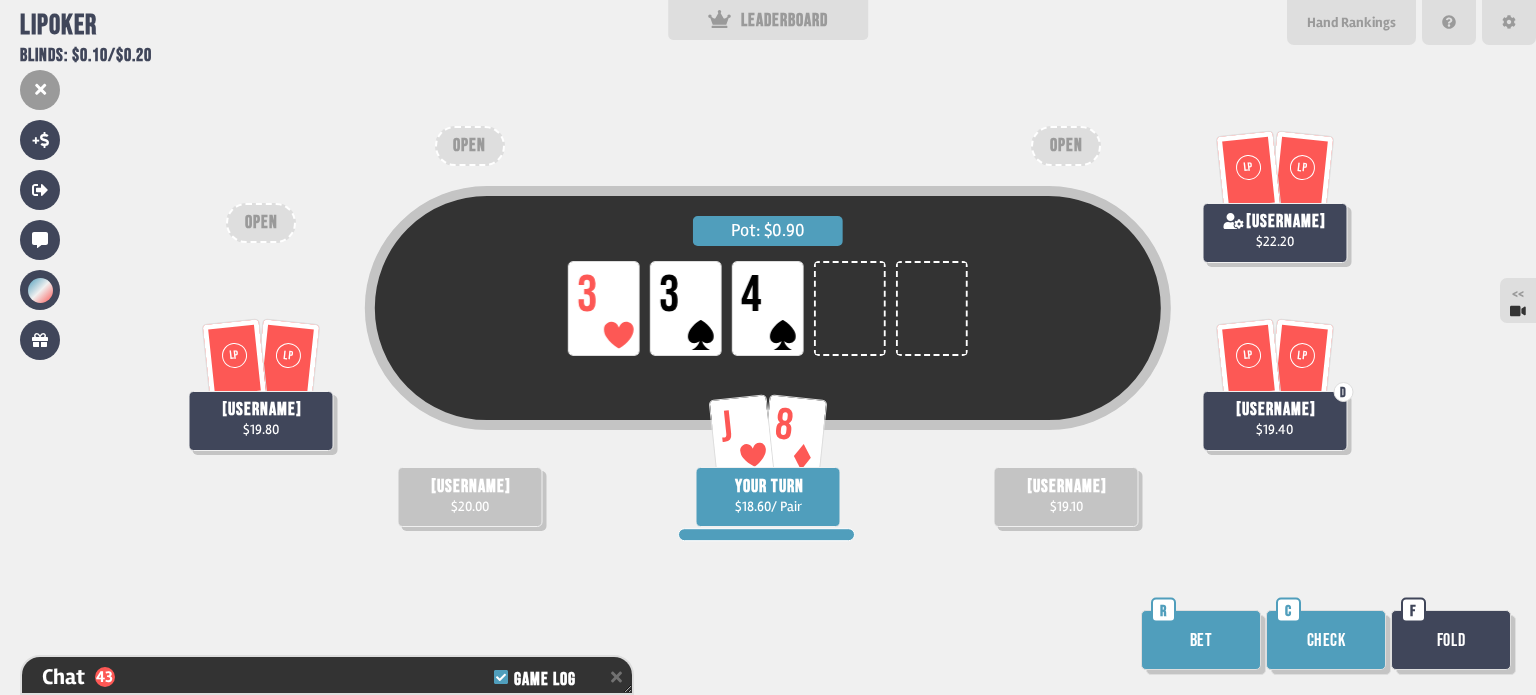 click on "Check" at bounding box center [1326, 640] 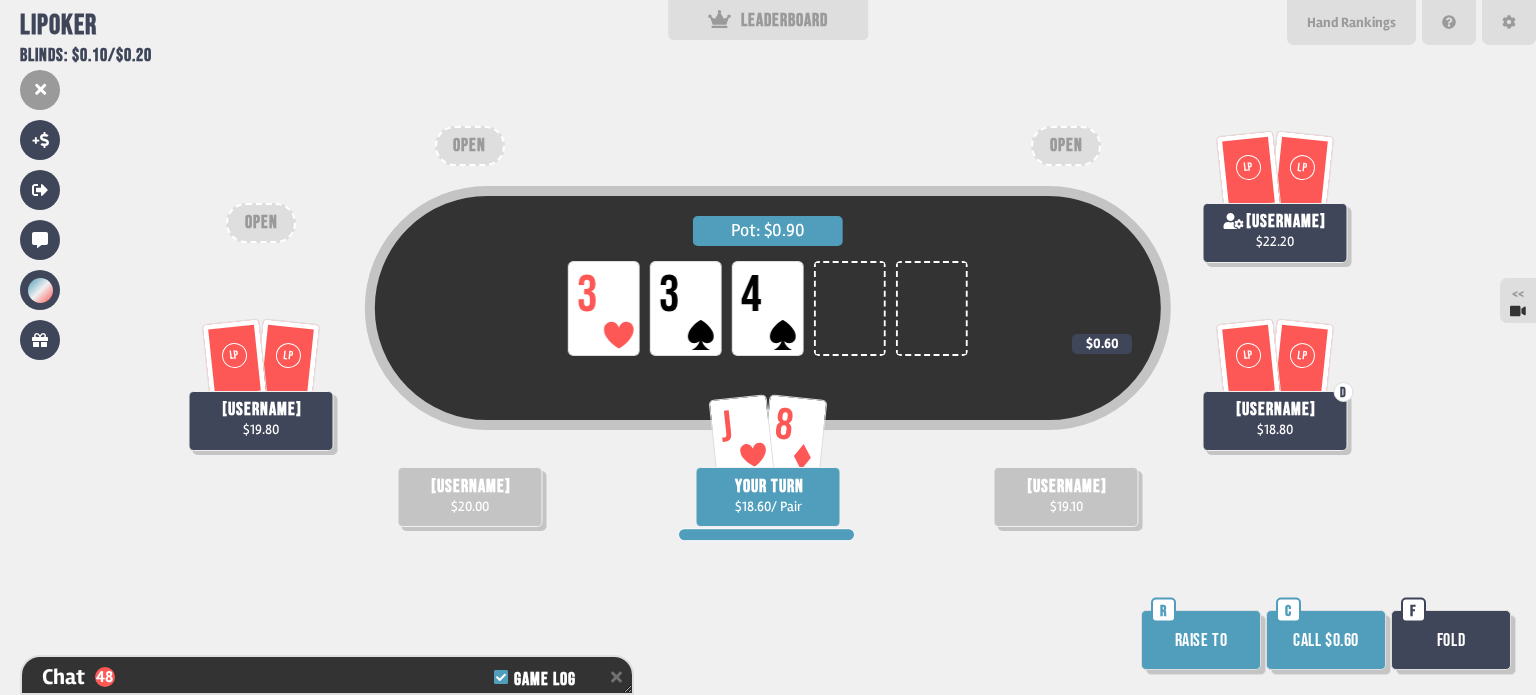 click on "Fold" at bounding box center [1451, 640] 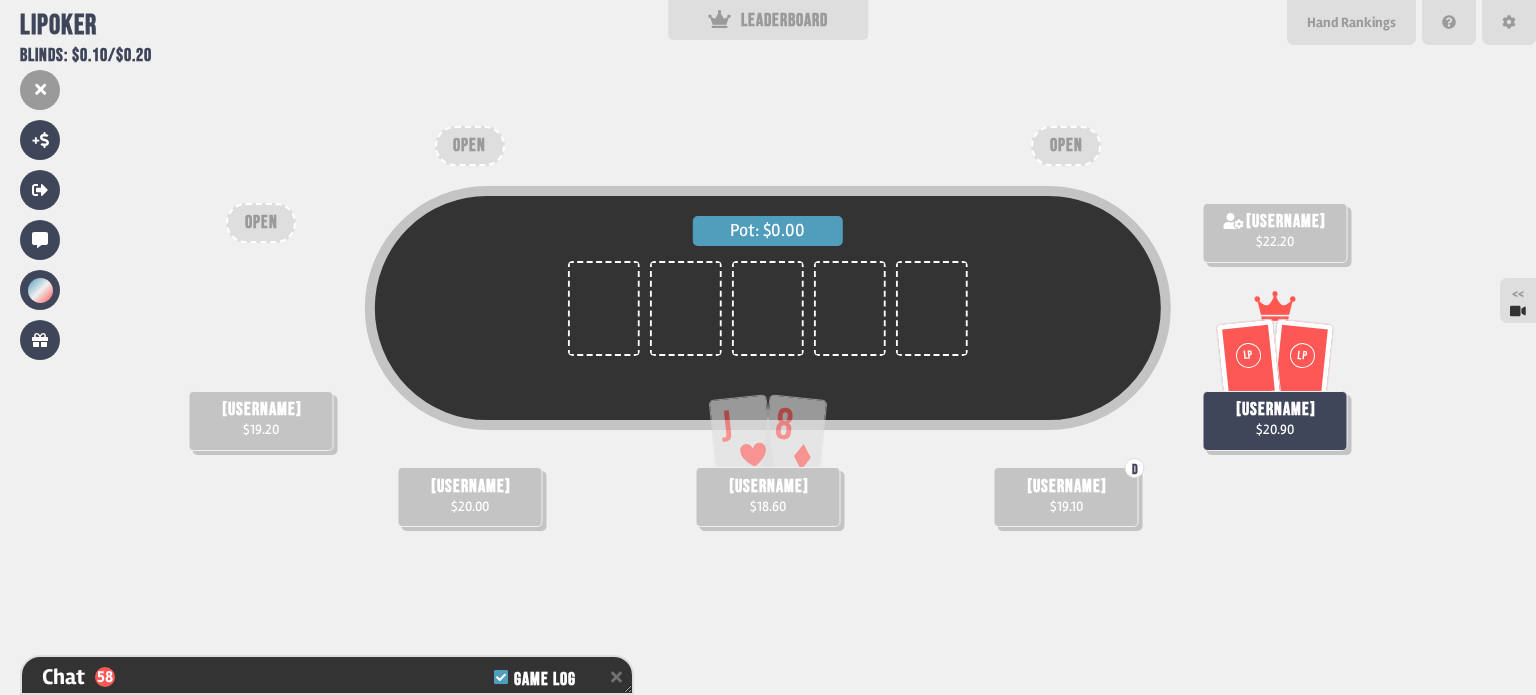 scroll, scrollTop: 98, scrollLeft: 0, axis: vertical 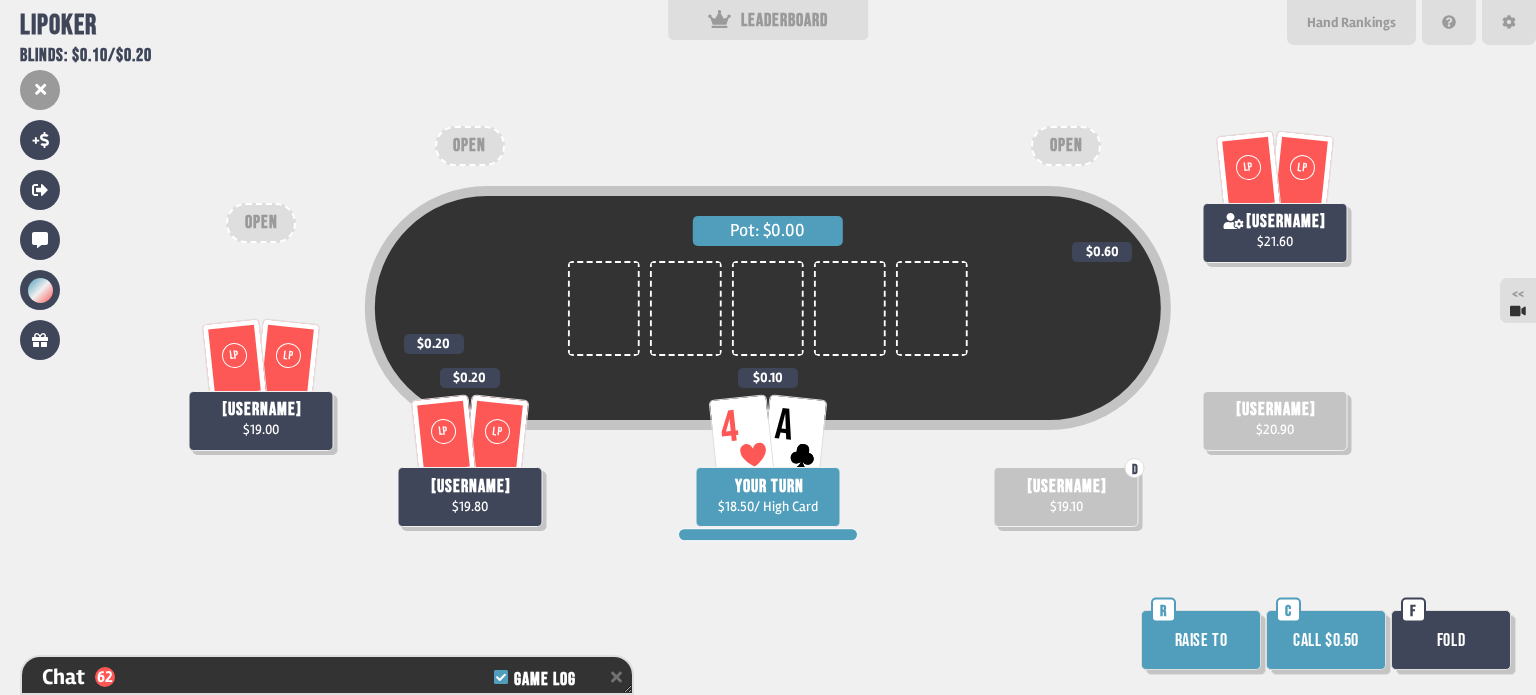 click on "Call $0.50" at bounding box center [1326, 640] 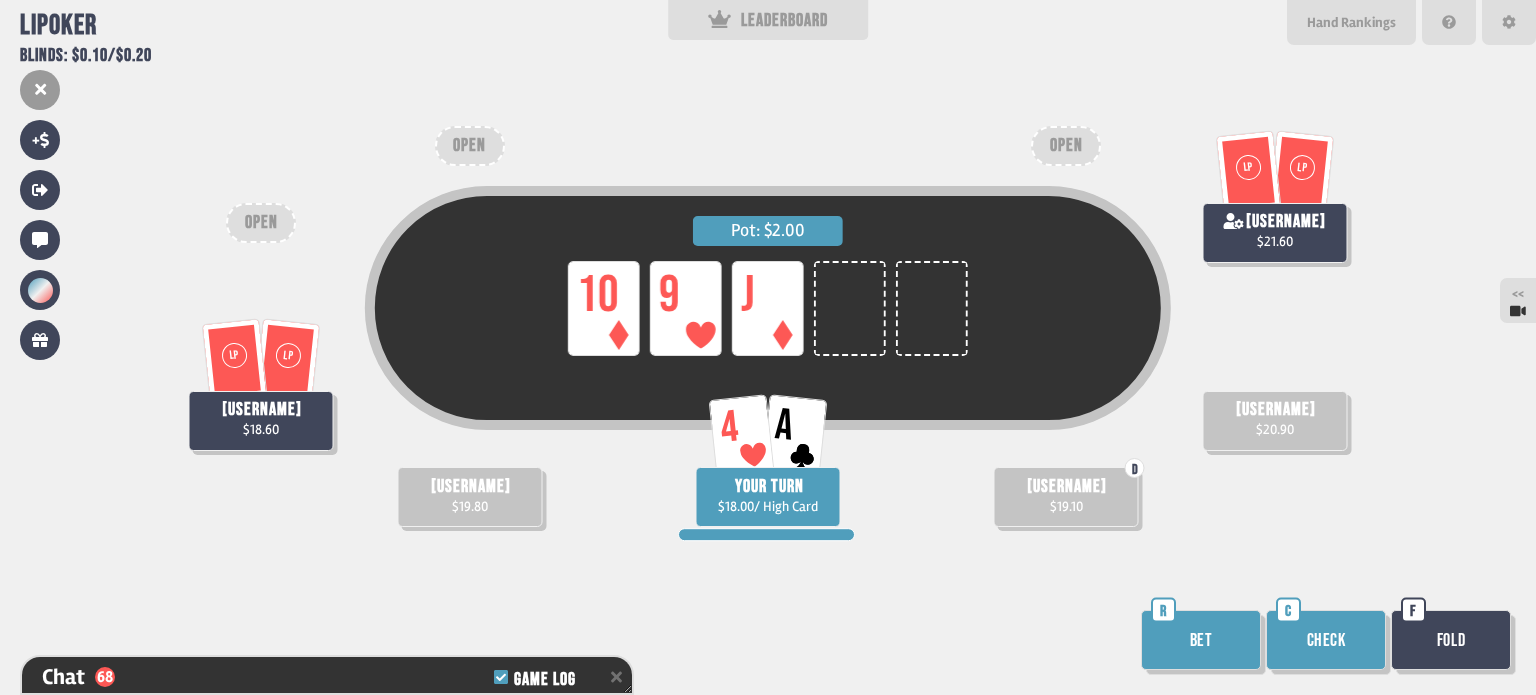 click on "Check" at bounding box center (1326, 640) 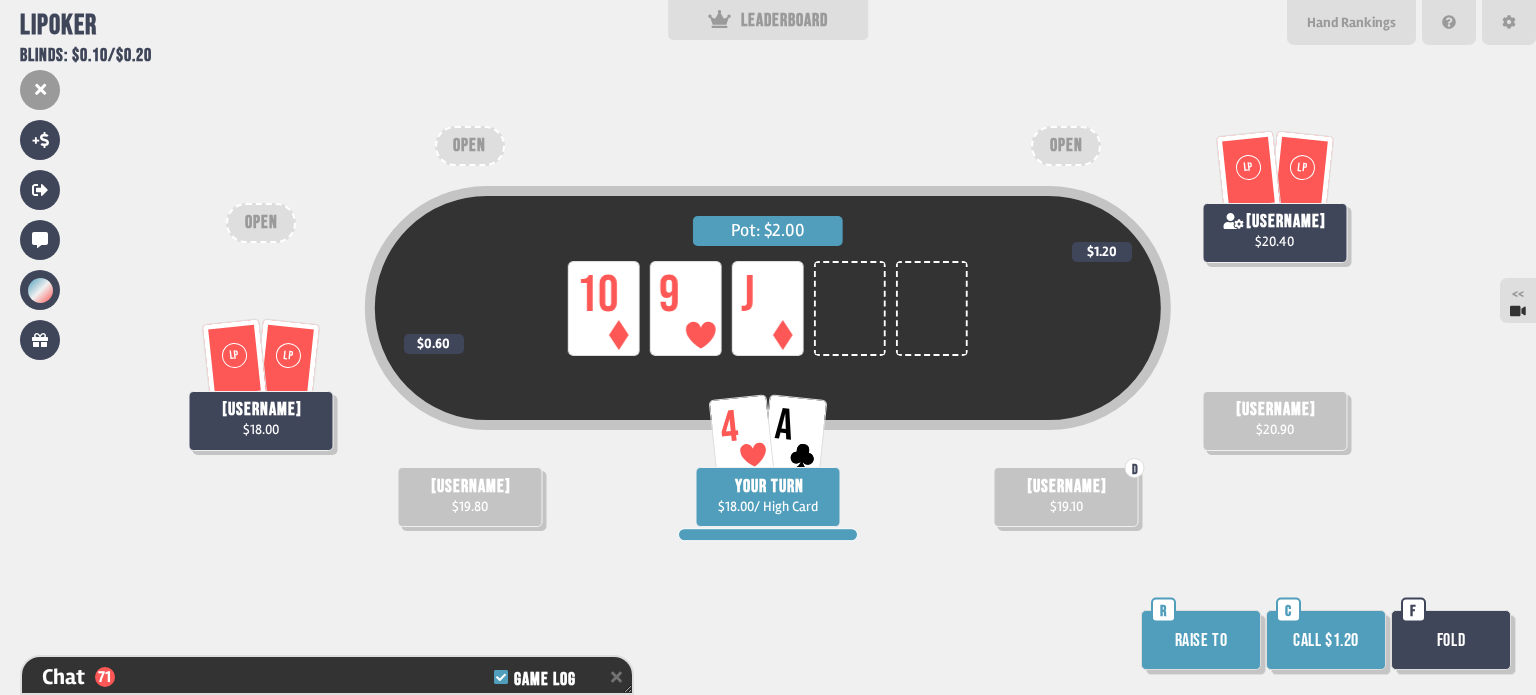 click on "Fold" at bounding box center (1451, 640) 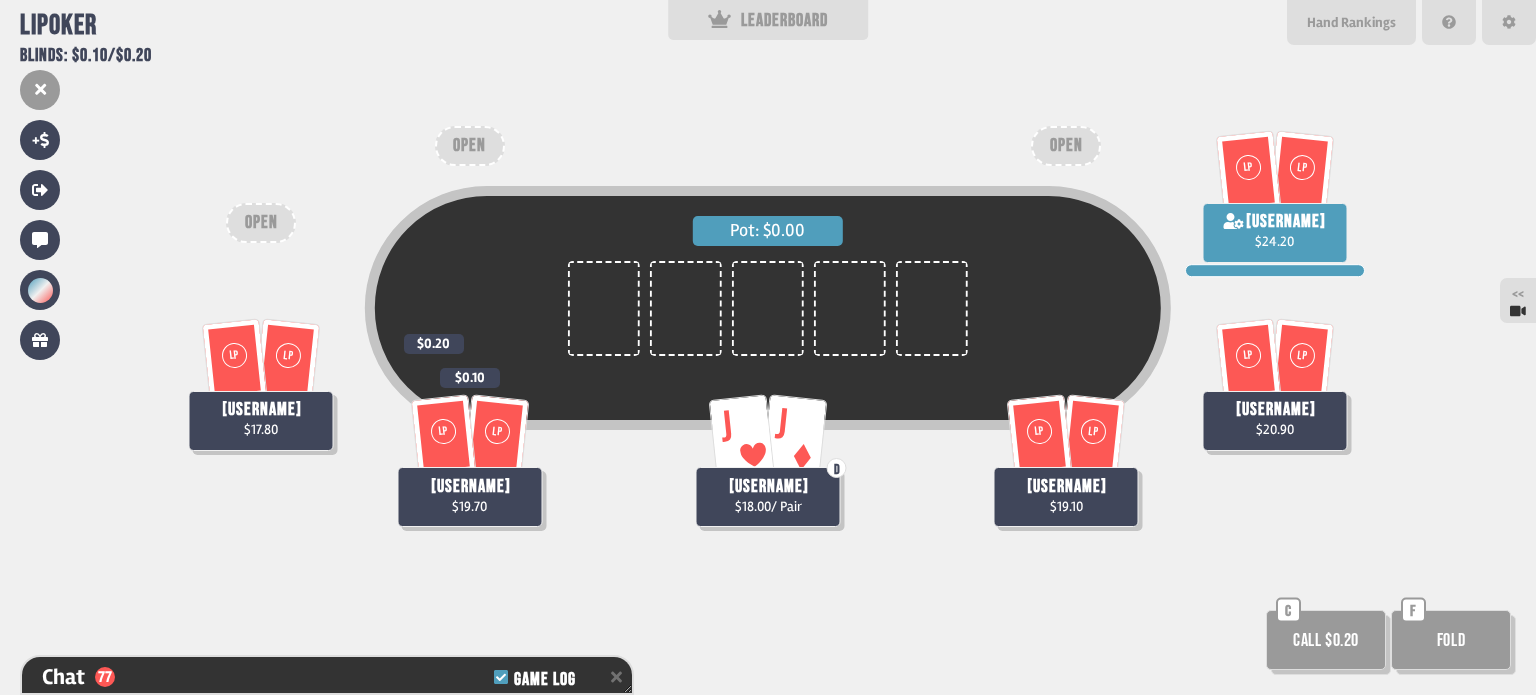 scroll, scrollTop: 98, scrollLeft: 0, axis: vertical 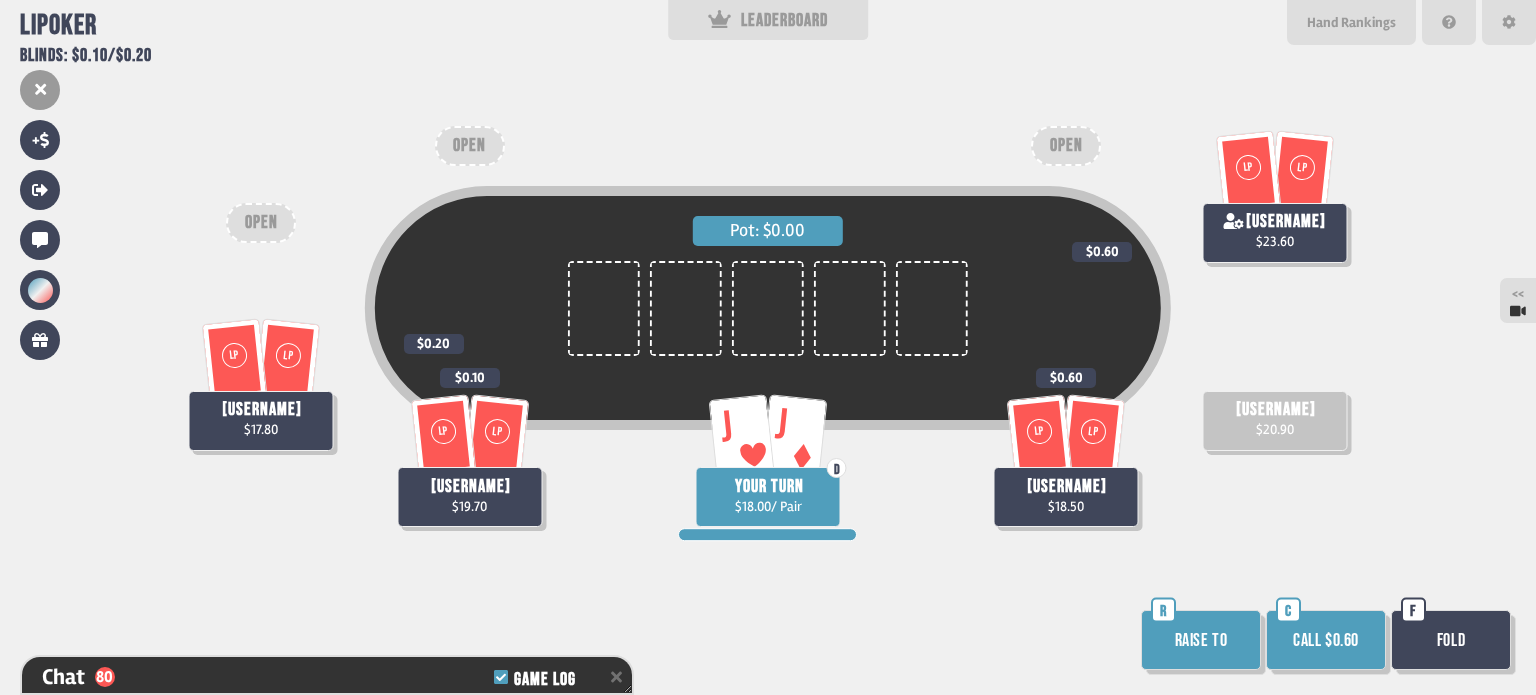 click on "Call $0.60" at bounding box center (1326, 640) 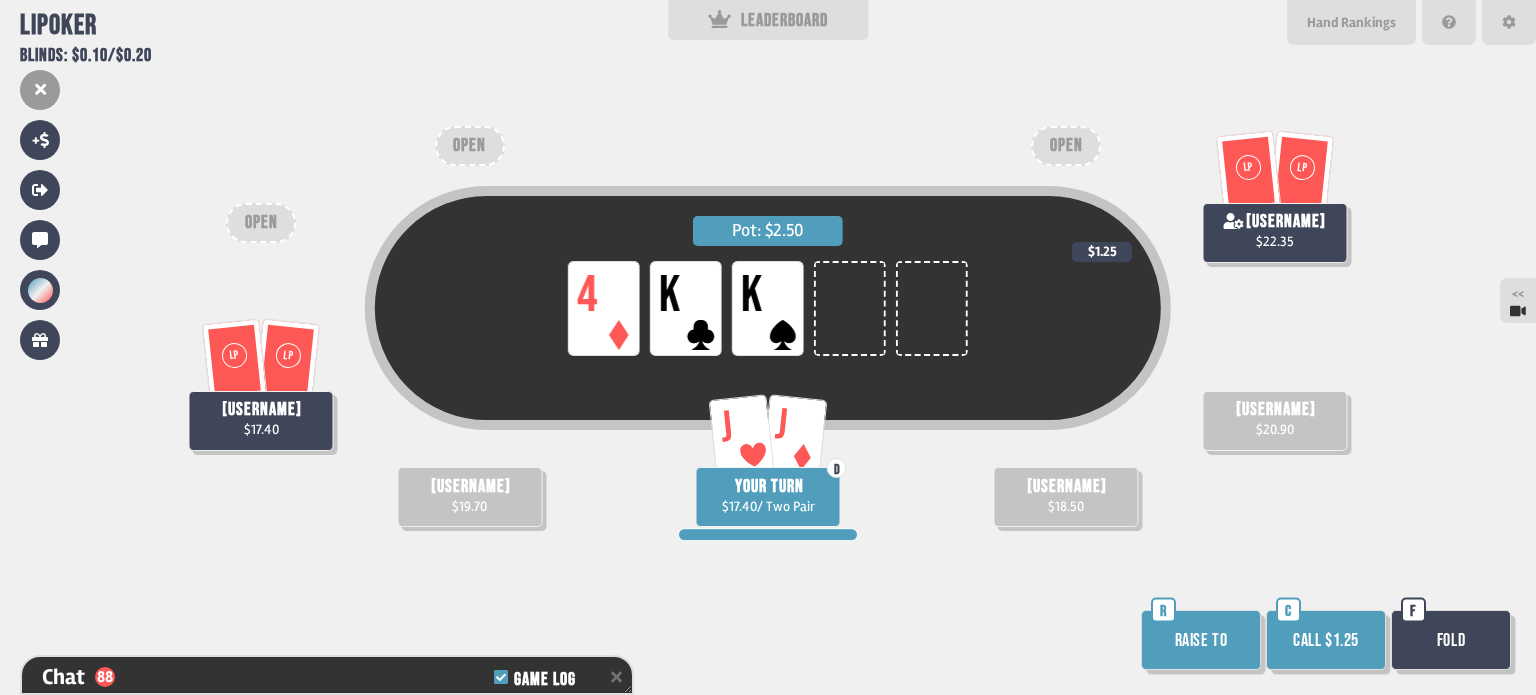 click on "Call $1.25" at bounding box center (1326, 640) 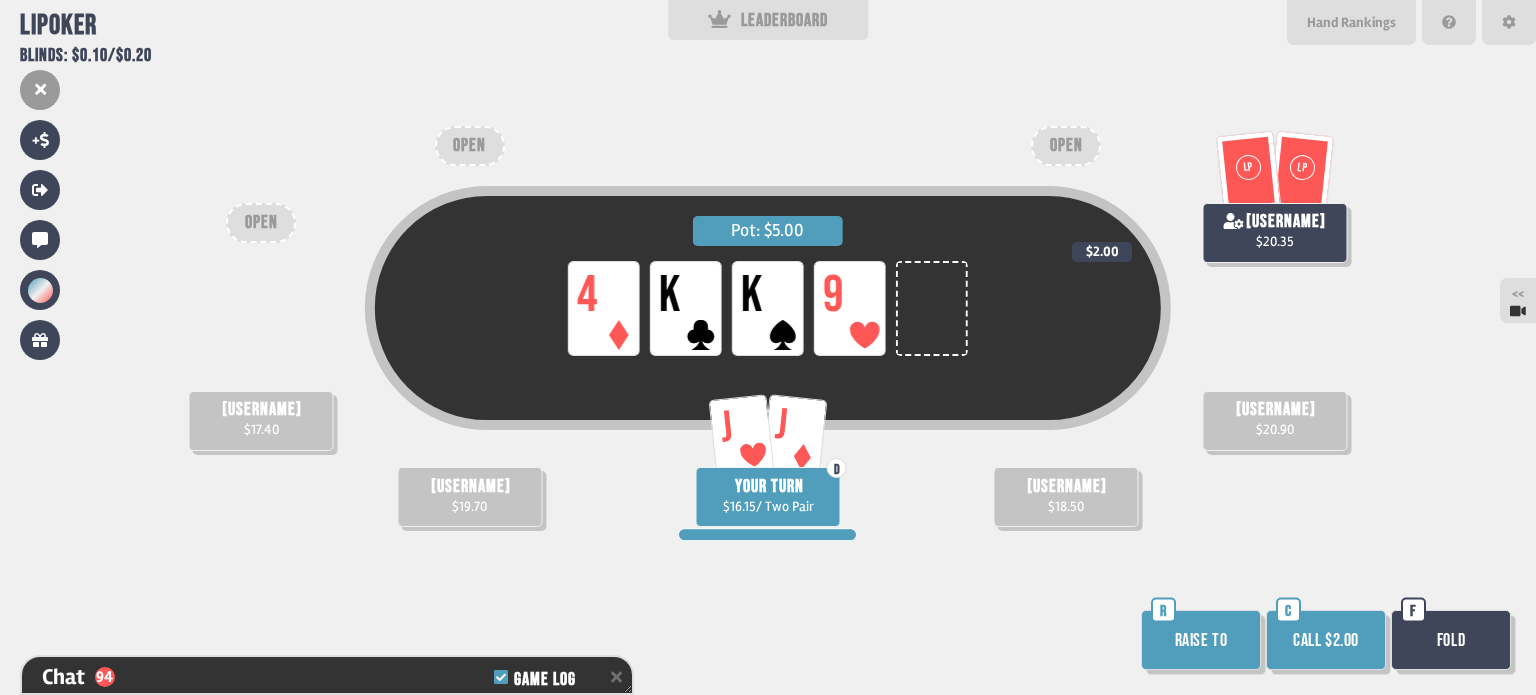 click on "Call $2.00" at bounding box center (1326, 640) 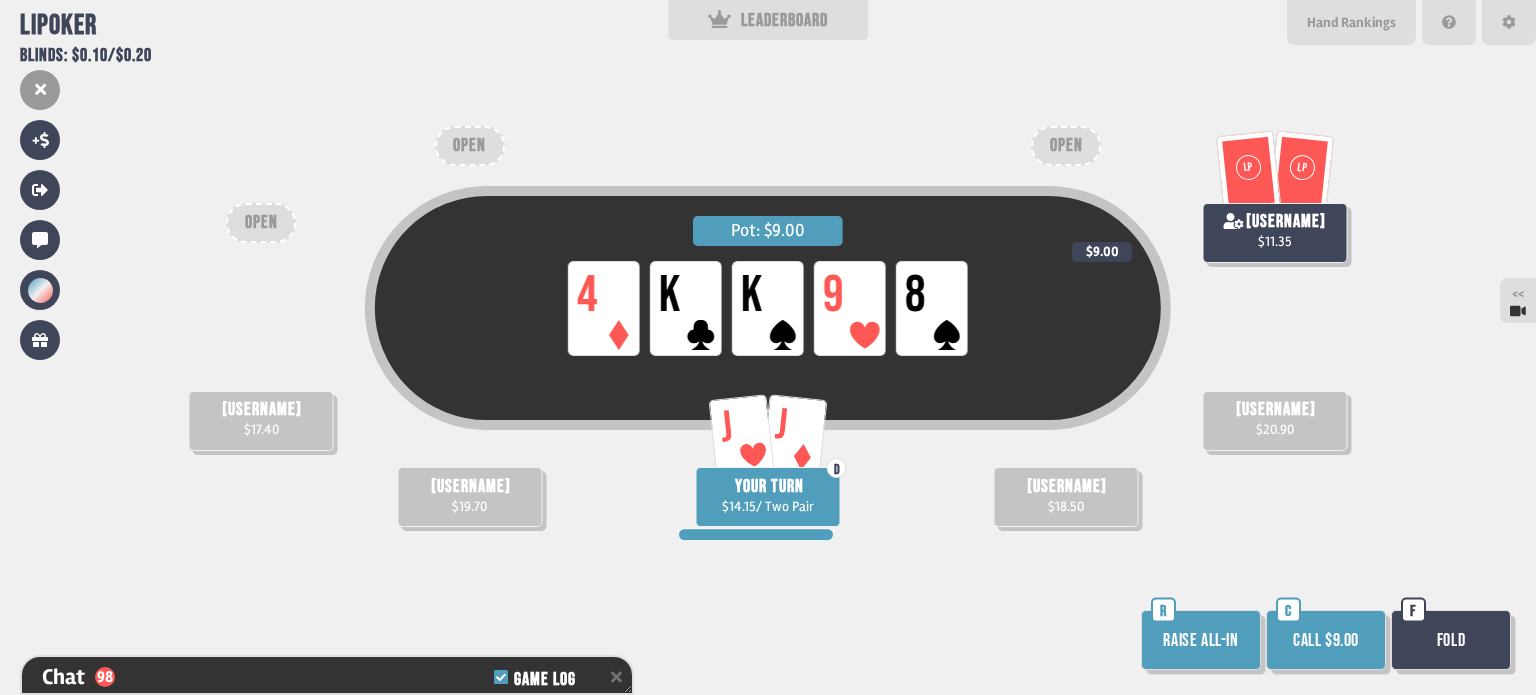 click on "Call $9.00" at bounding box center (1326, 640) 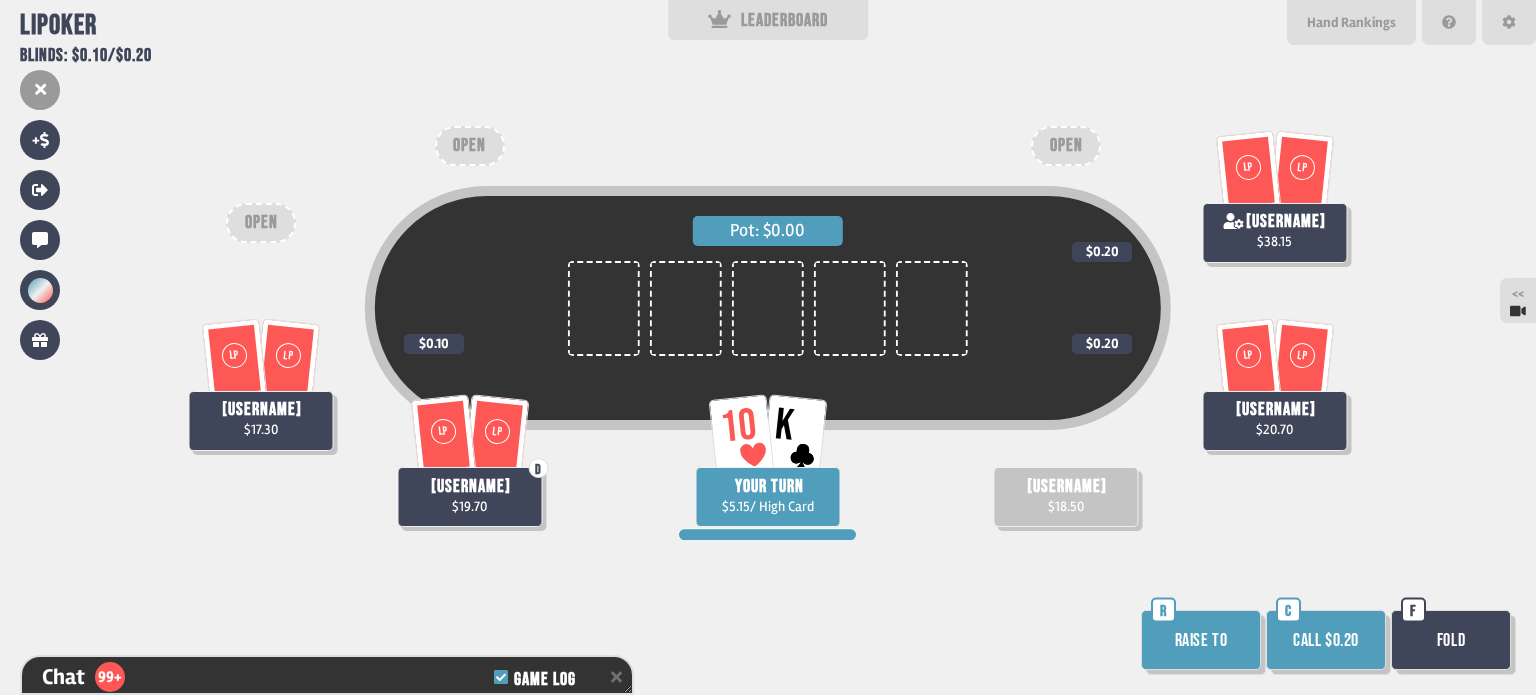 click on "Call $0.20" at bounding box center (1326, 640) 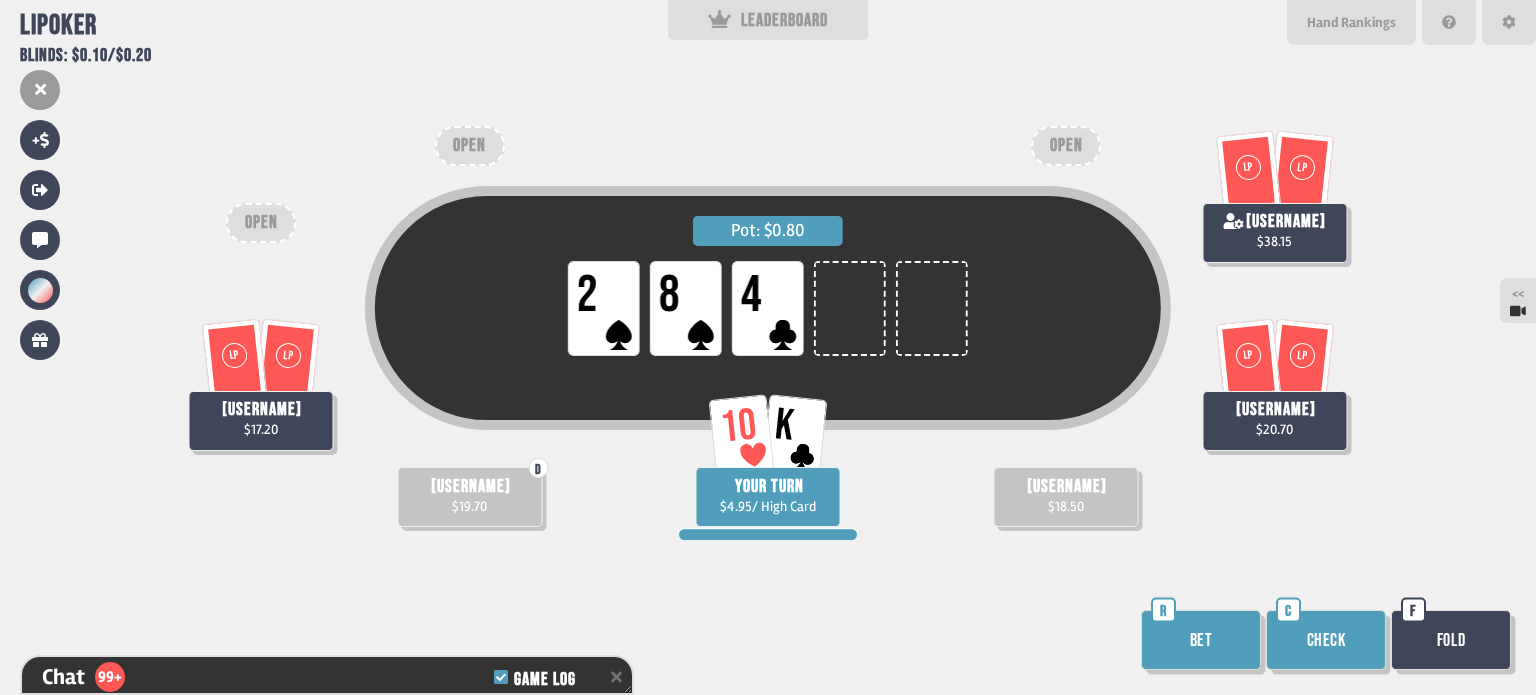 click on "Check" at bounding box center (1326, 640) 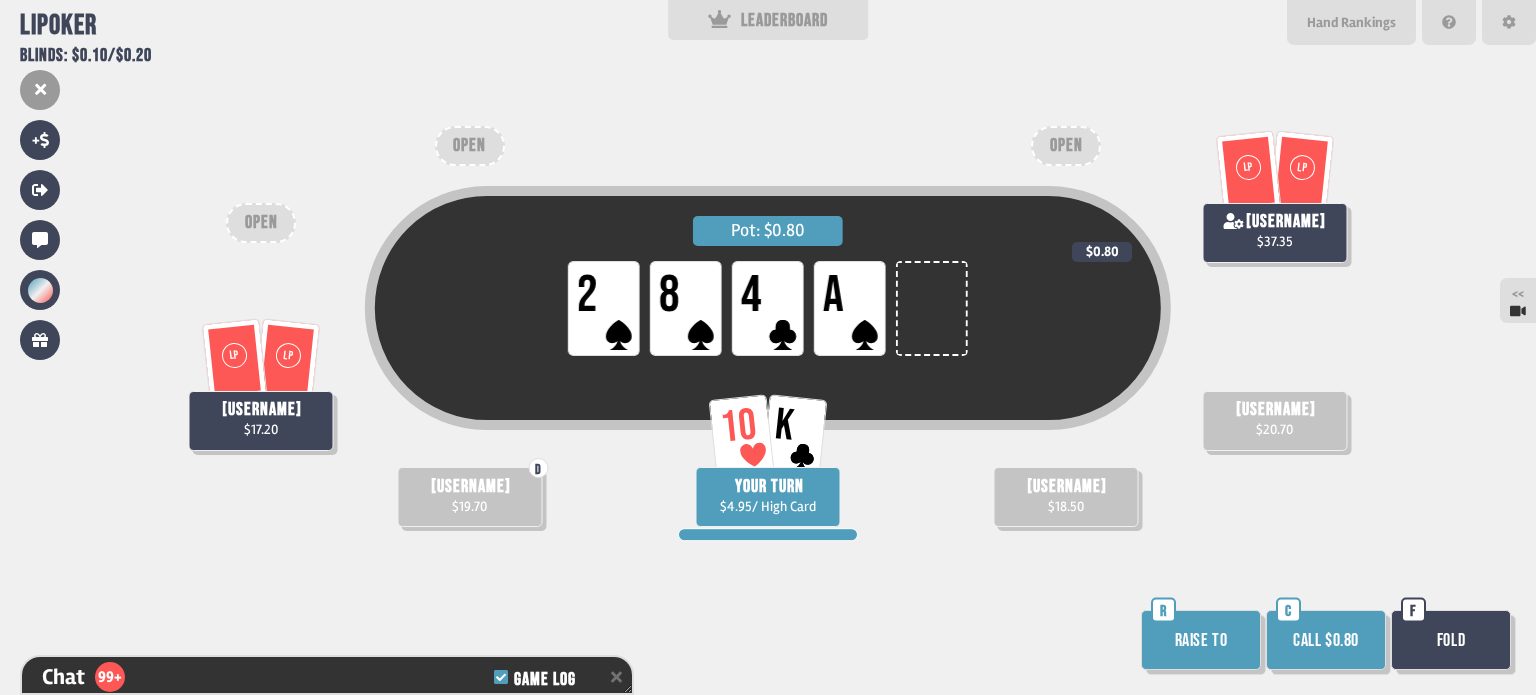 click on "Fold" at bounding box center (1451, 640) 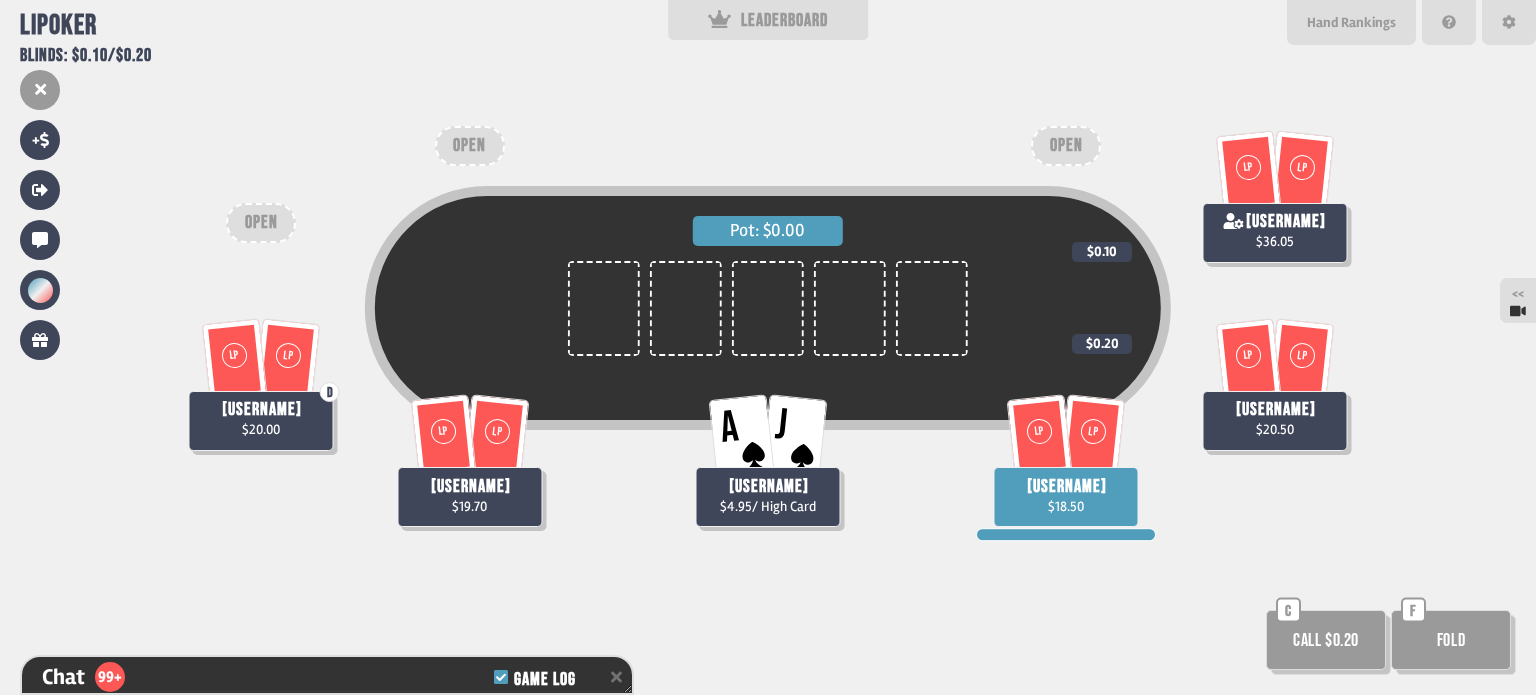 scroll, scrollTop: 98, scrollLeft: 0, axis: vertical 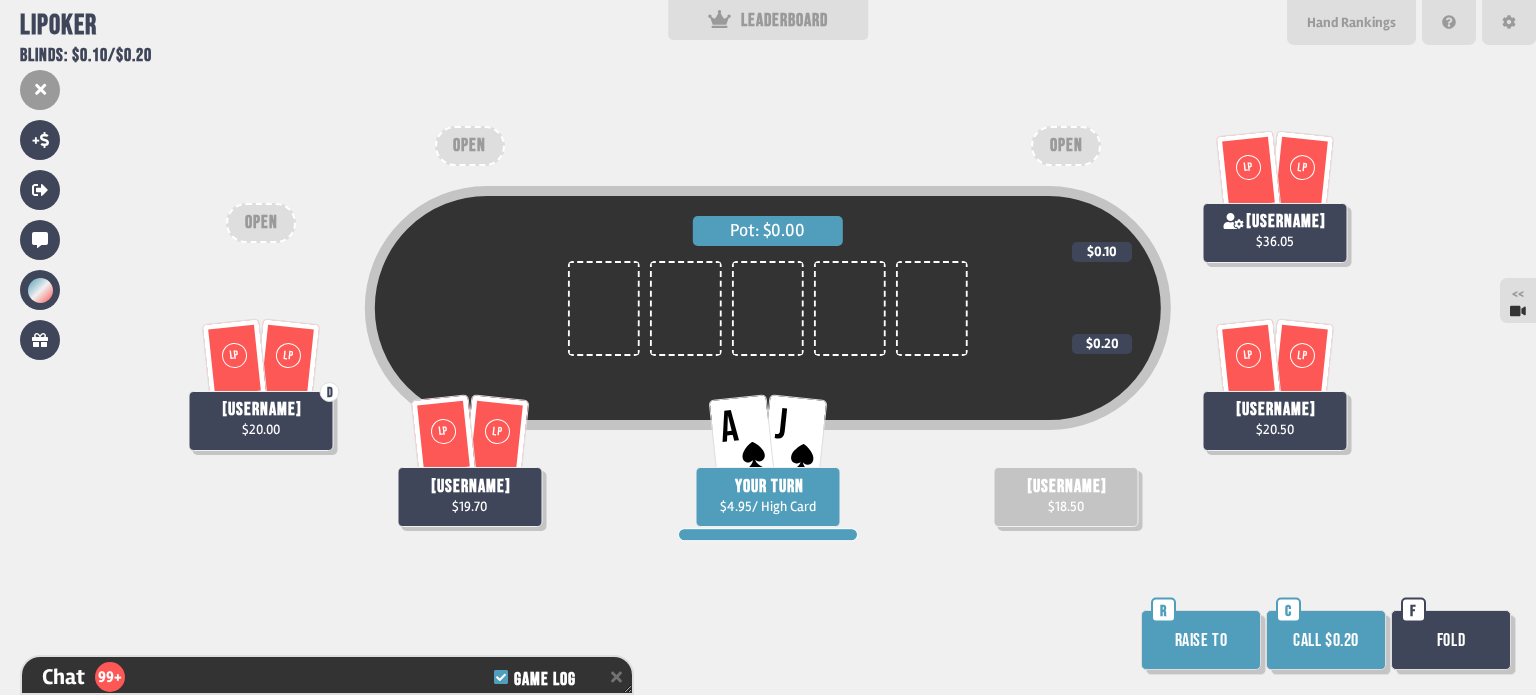 click on "Call $0.20" at bounding box center (1326, 640) 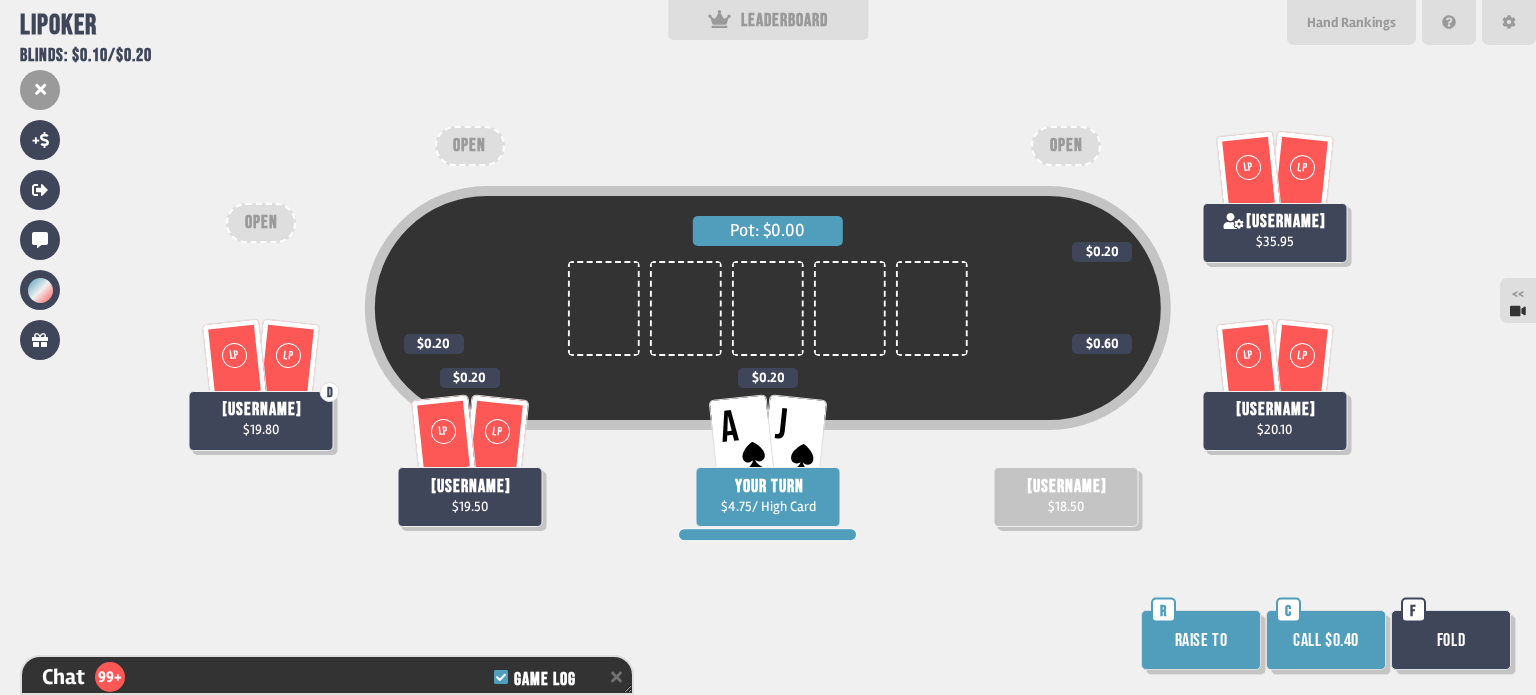 click on "Call $0.40" at bounding box center (1326, 640) 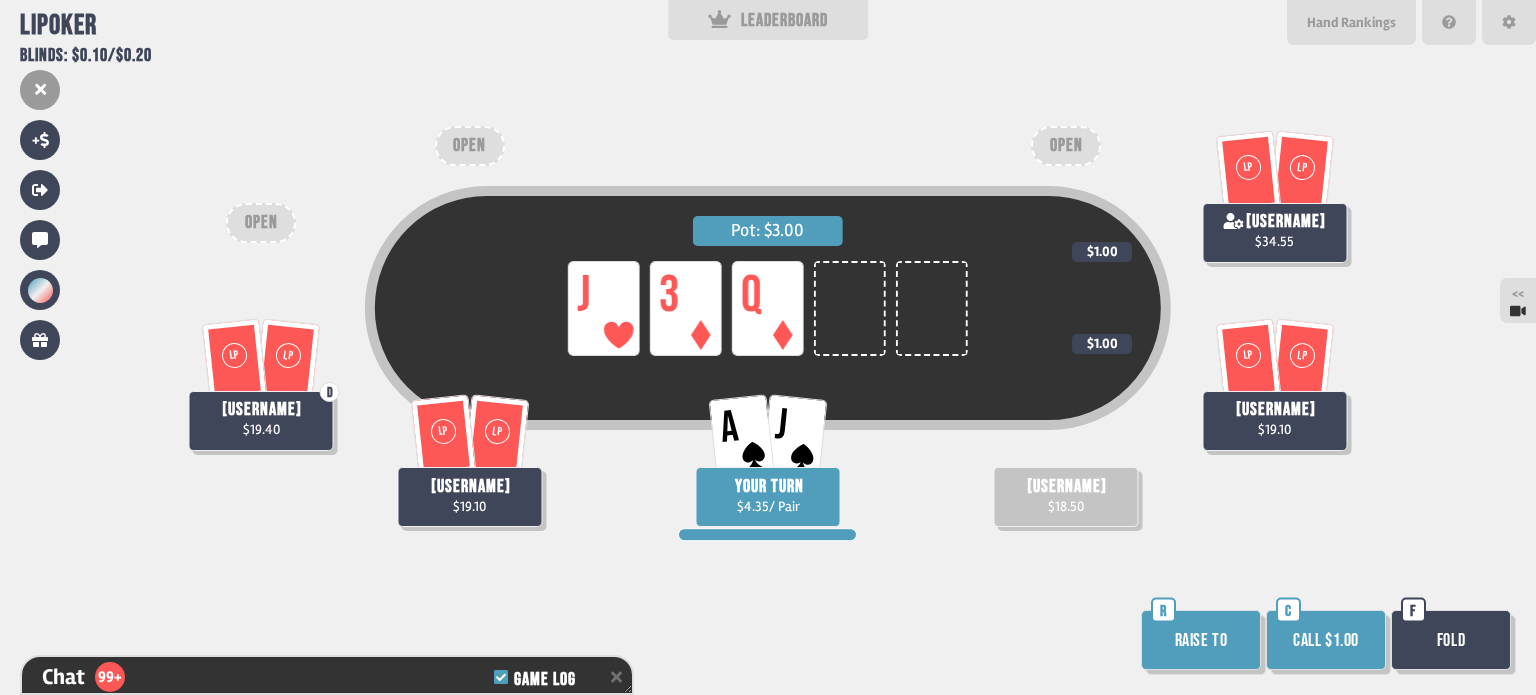 click on "Call $1.00" at bounding box center [1326, 640] 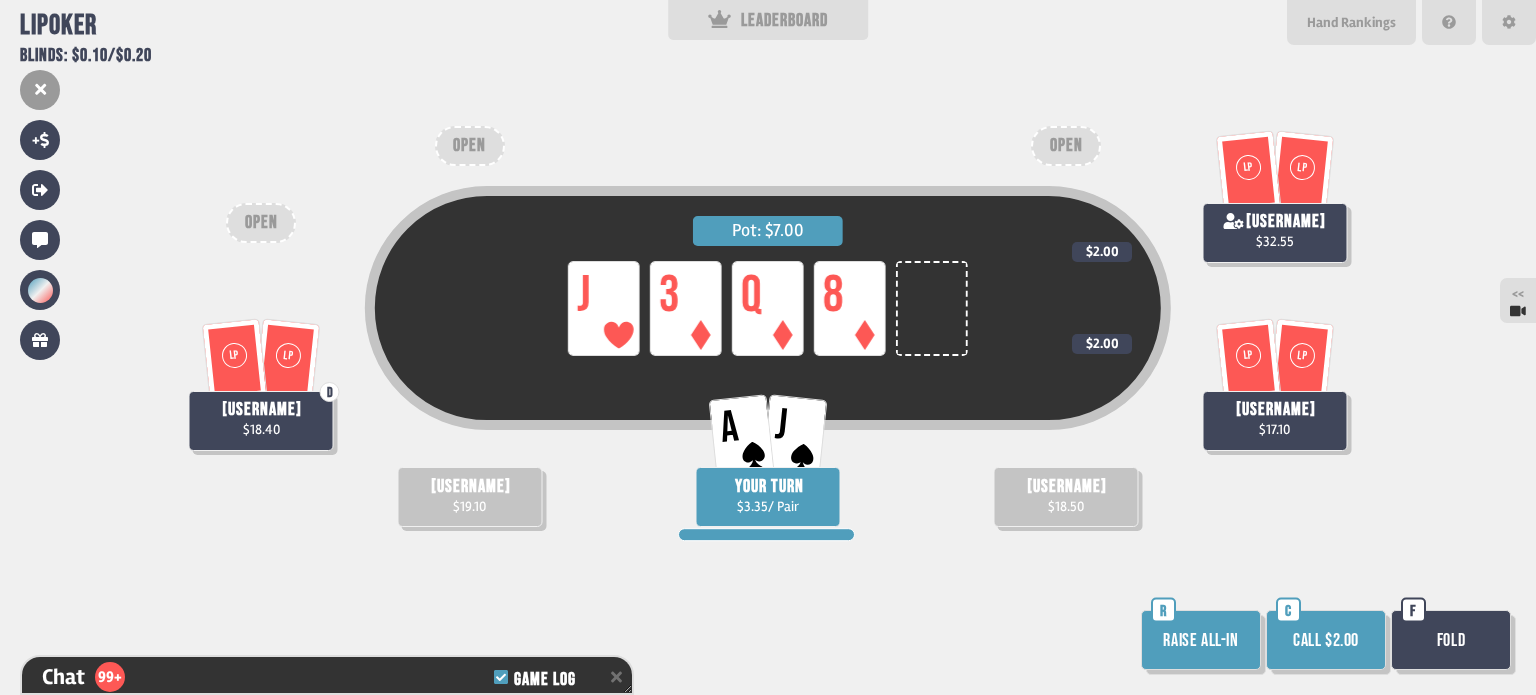 click on "Fold" at bounding box center (1451, 640) 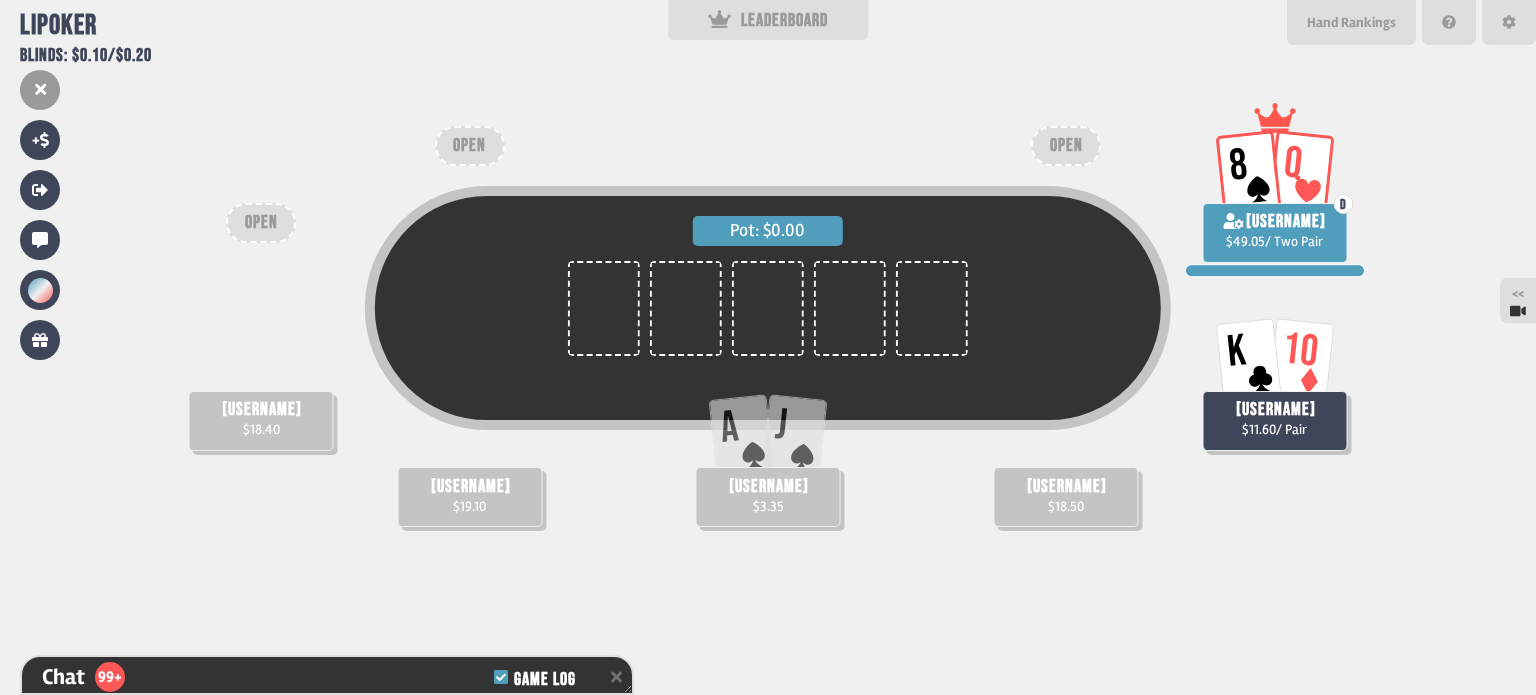 scroll, scrollTop: 98, scrollLeft: 0, axis: vertical 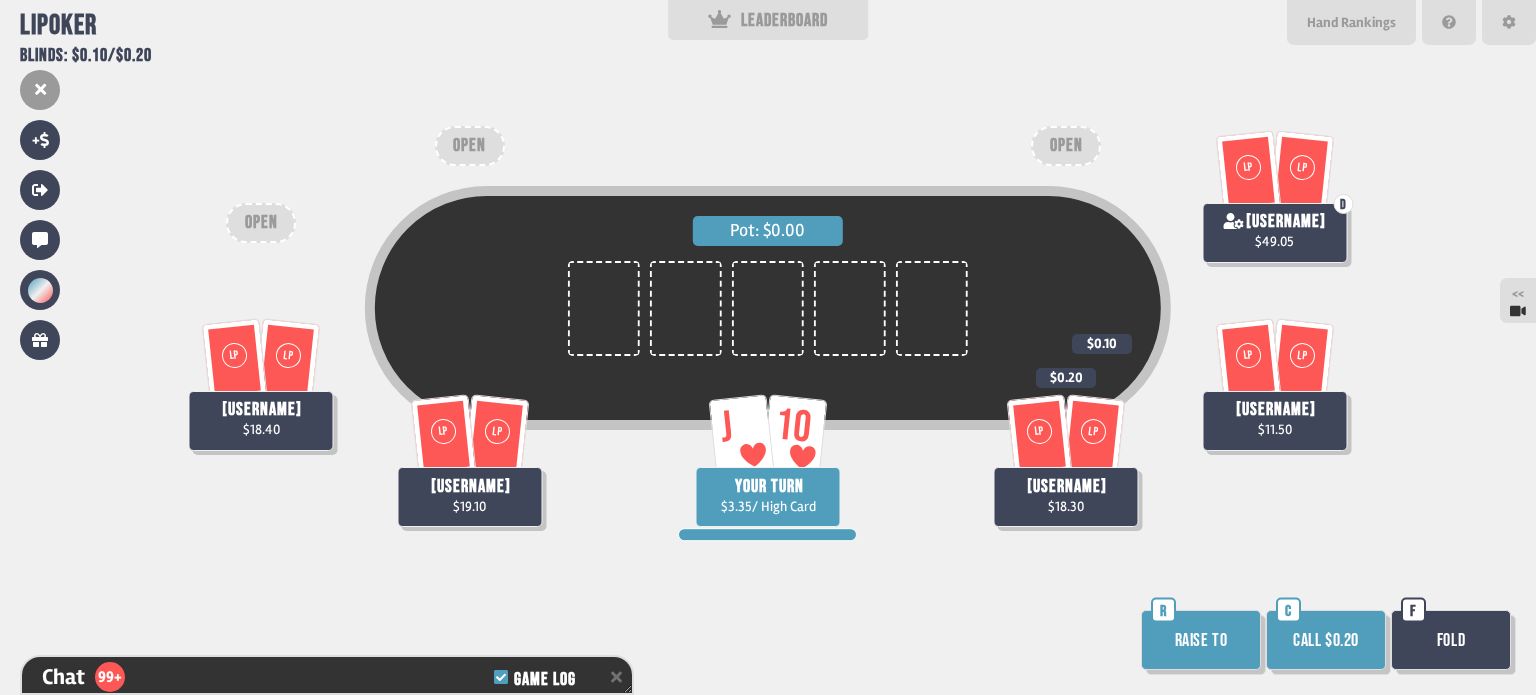 click on "Call $0.20" at bounding box center [1326, 640] 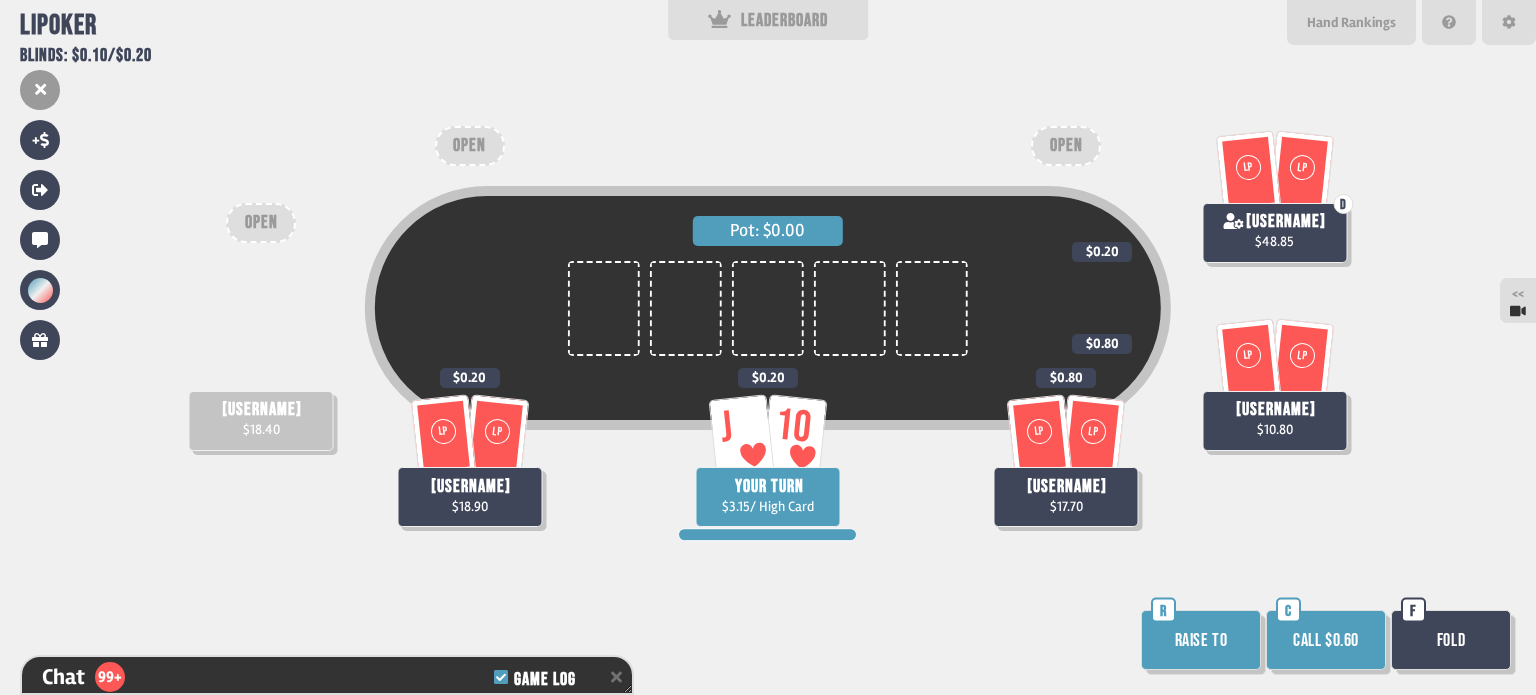 click on "Call $0.60" at bounding box center (1326, 640) 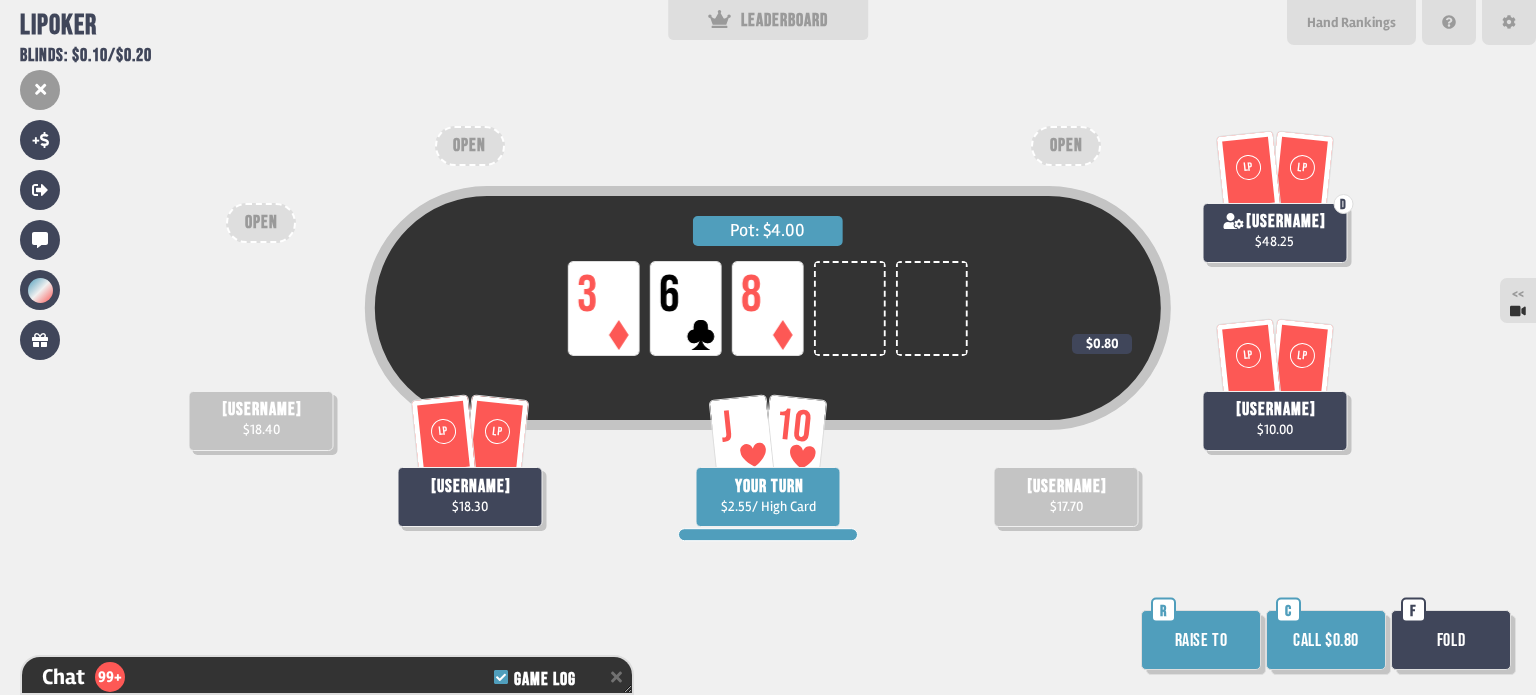 click on "Fold" at bounding box center [1451, 640] 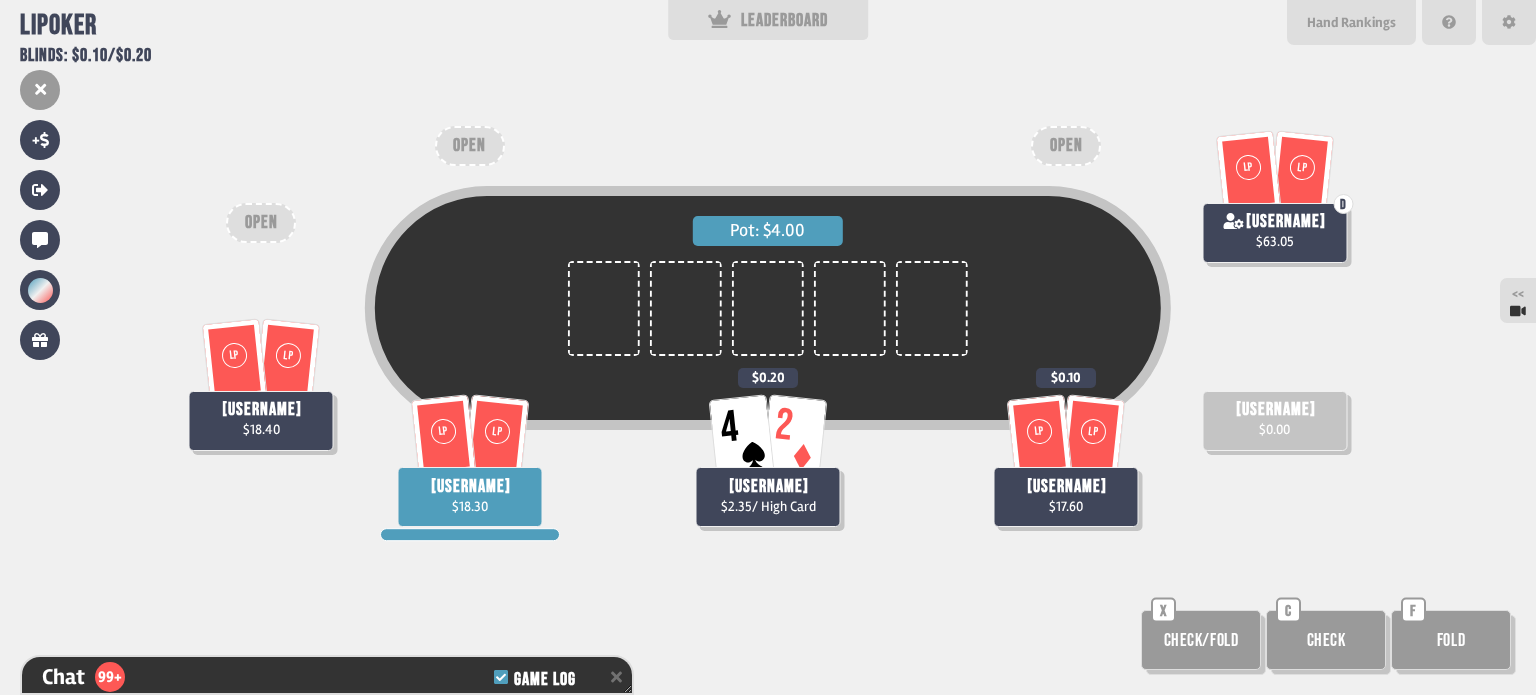 scroll, scrollTop: 98, scrollLeft: 0, axis: vertical 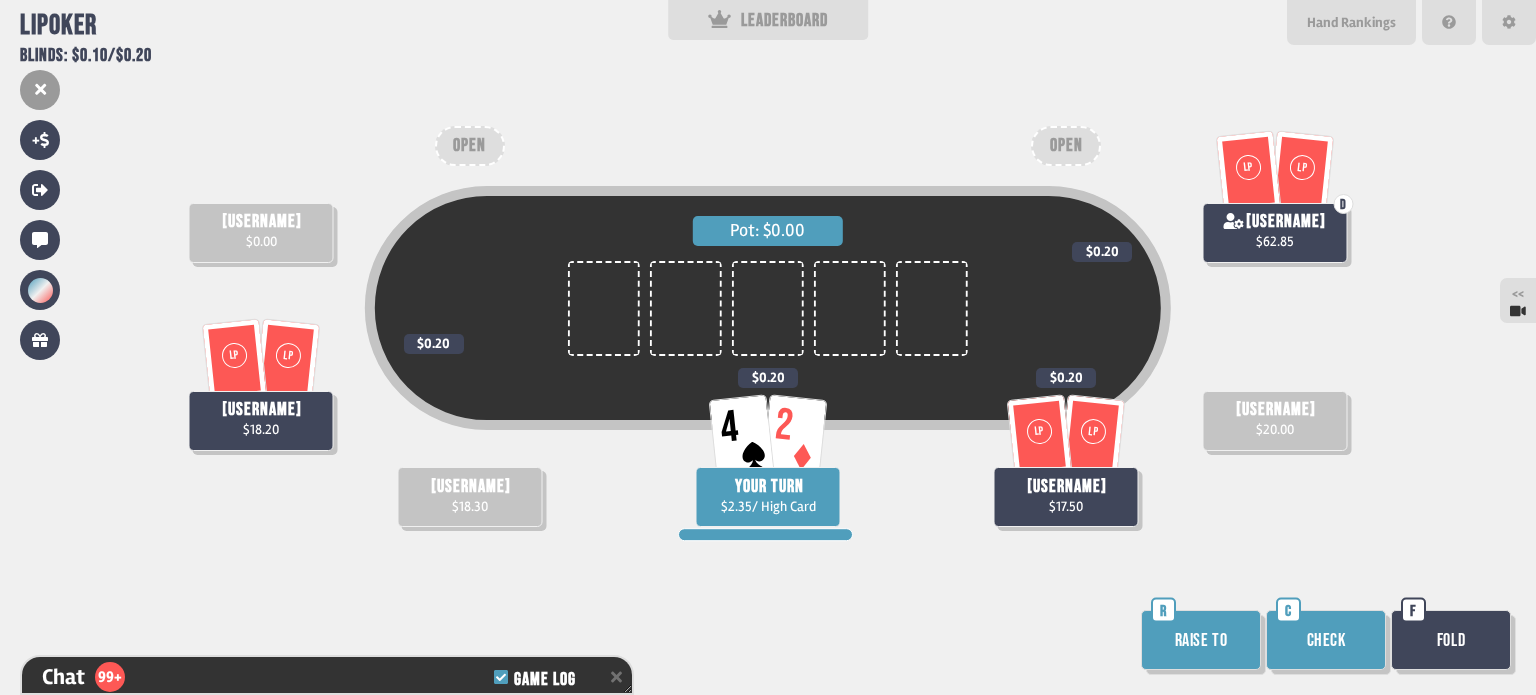 click on "Check" at bounding box center (1326, 640) 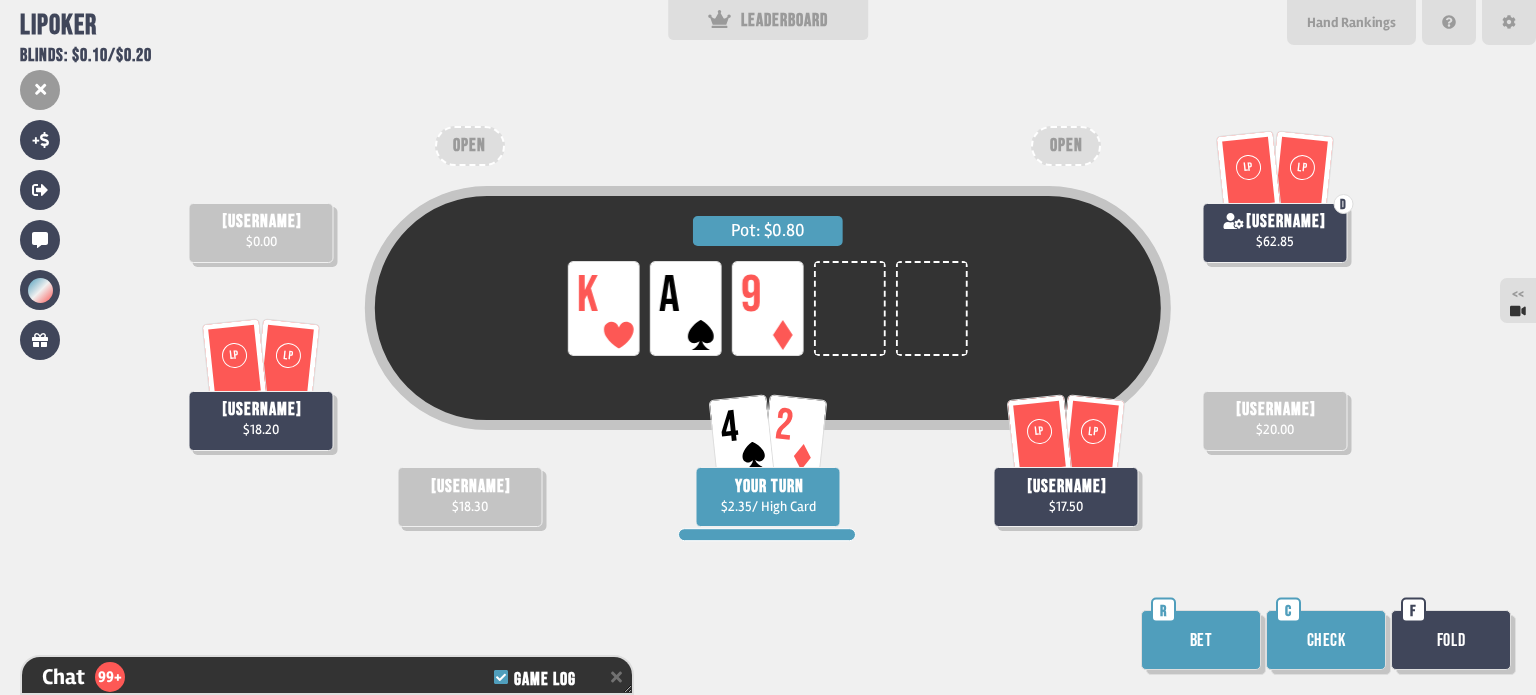 click on "Check" at bounding box center [1326, 640] 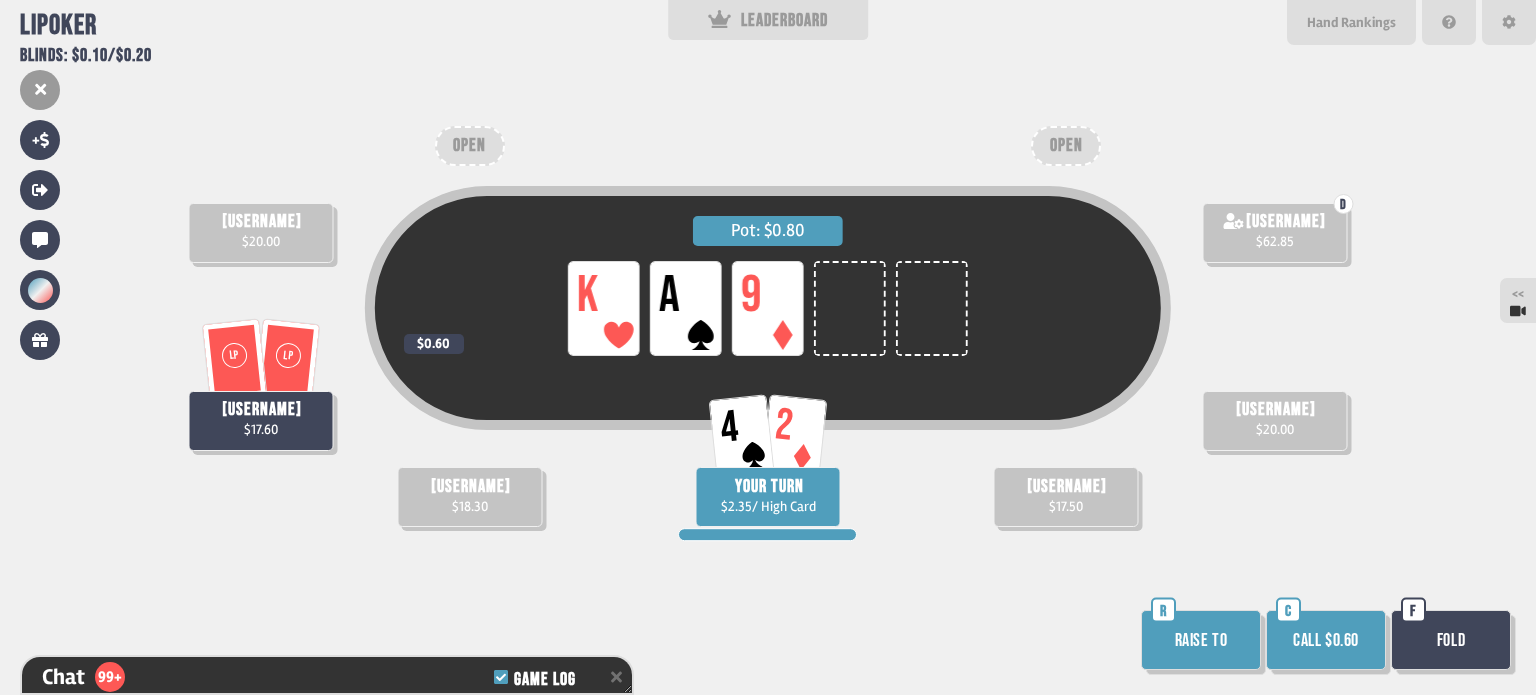 click on "Fold" at bounding box center (1451, 640) 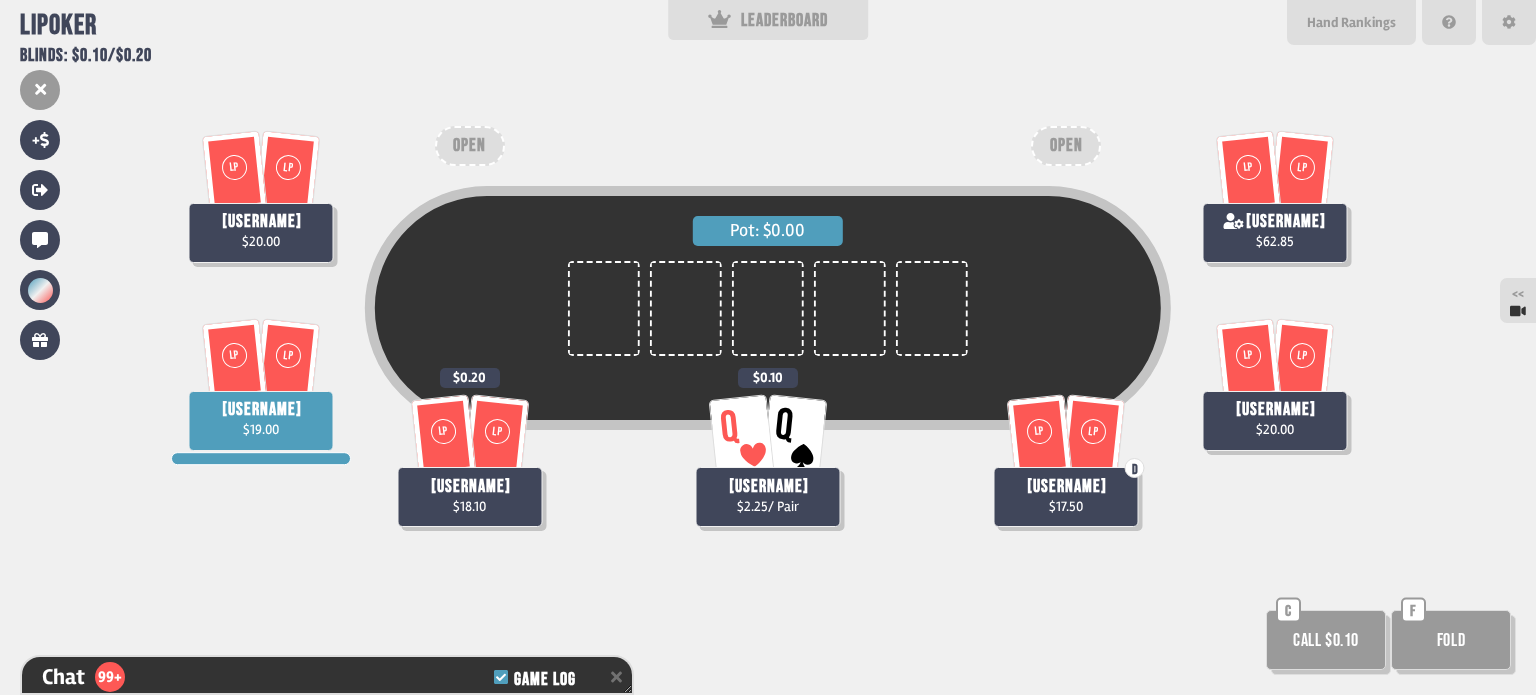 scroll, scrollTop: 98, scrollLeft: 0, axis: vertical 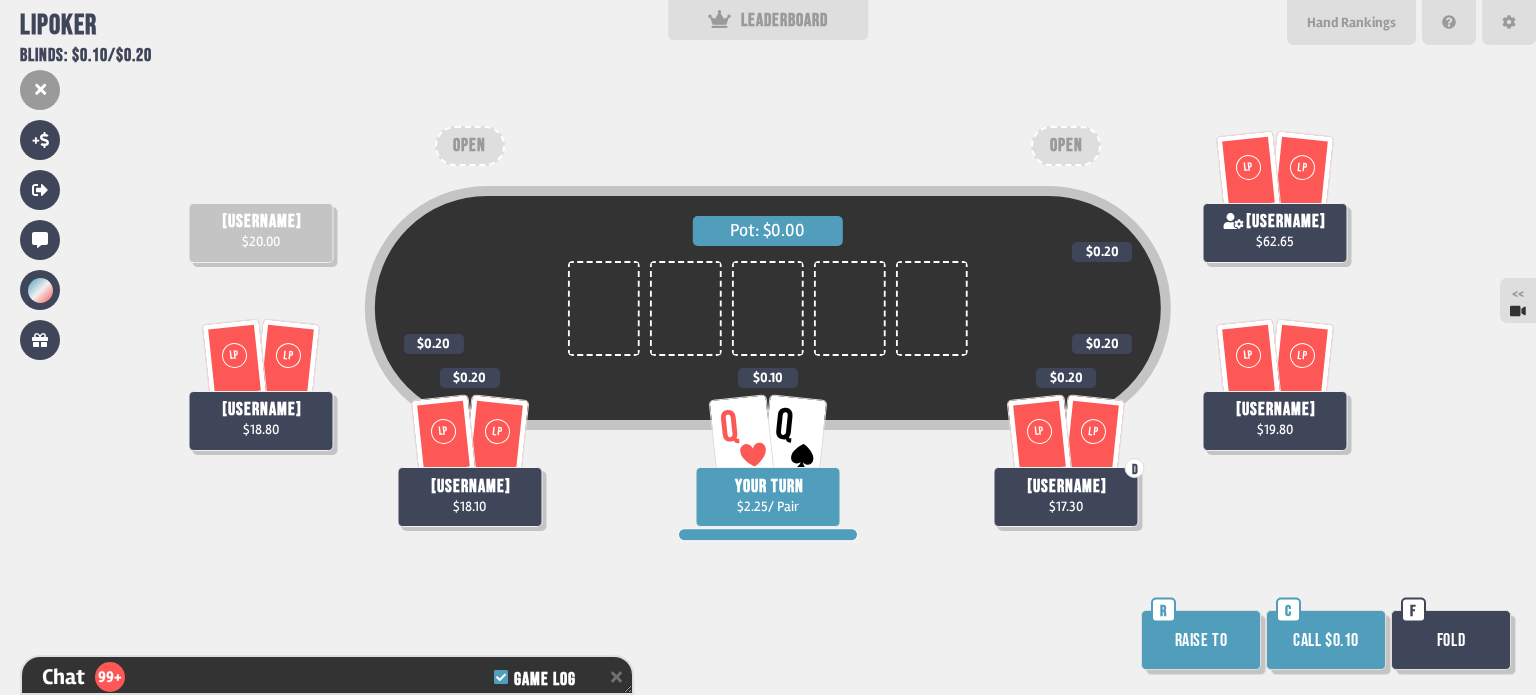 click on "Call $0.10 C" at bounding box center (1328, 642) 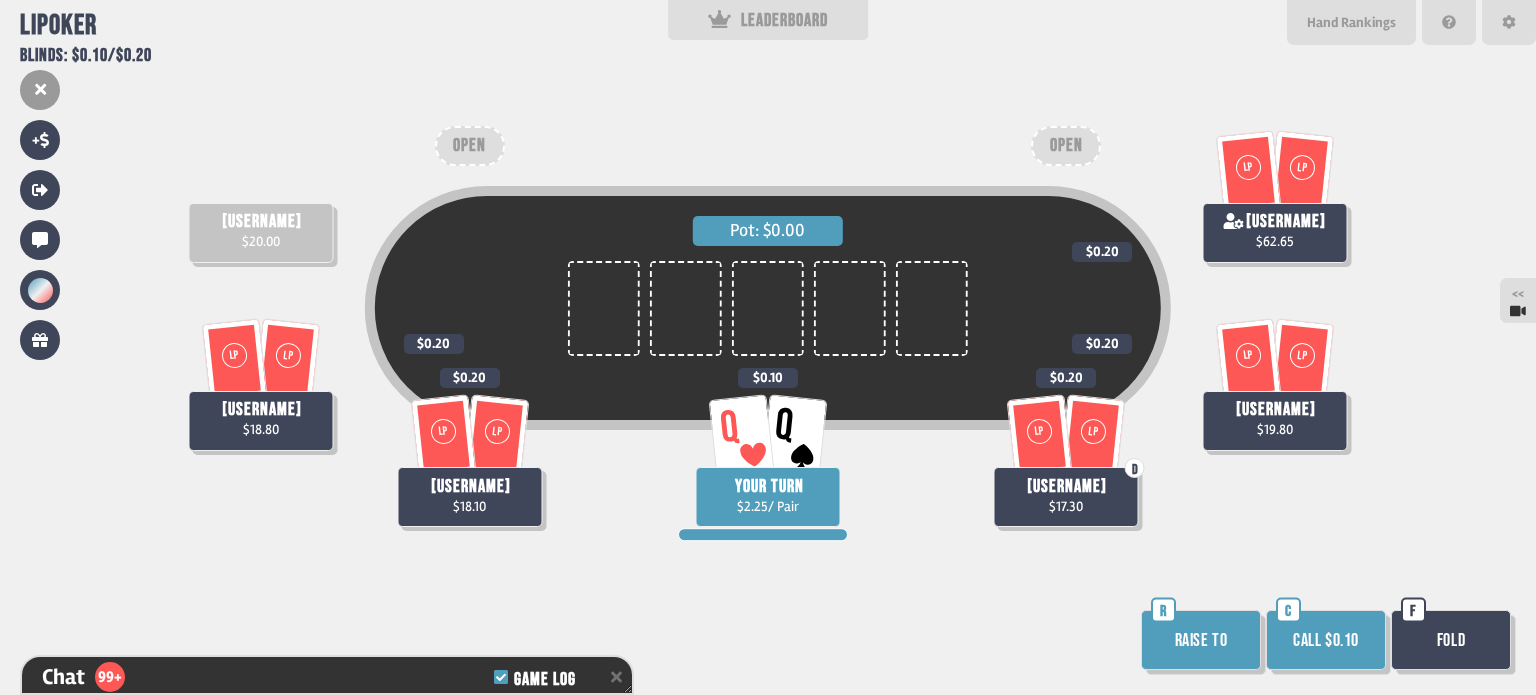 click on "Call $0.10" at bounding box center [1326, 640] 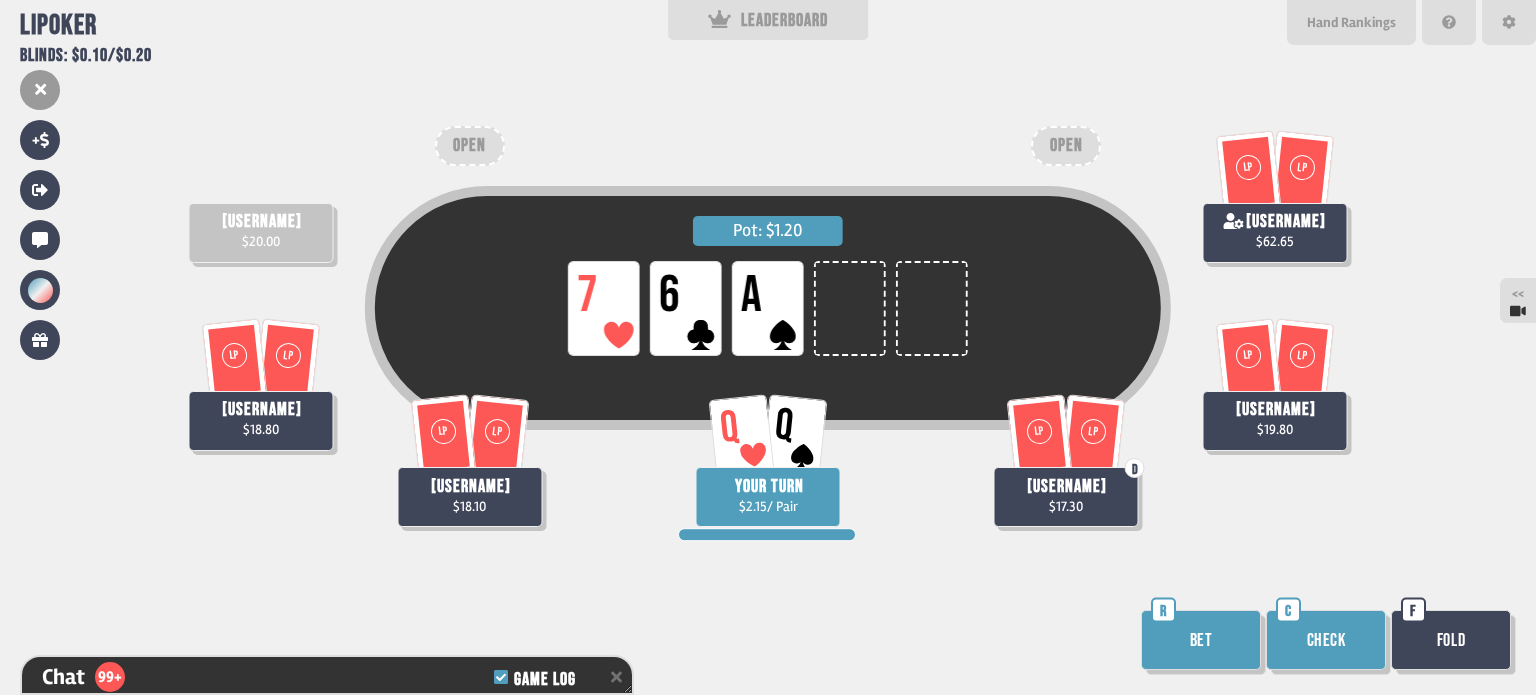 click on "Bet" at bounding box center [1201, 640] 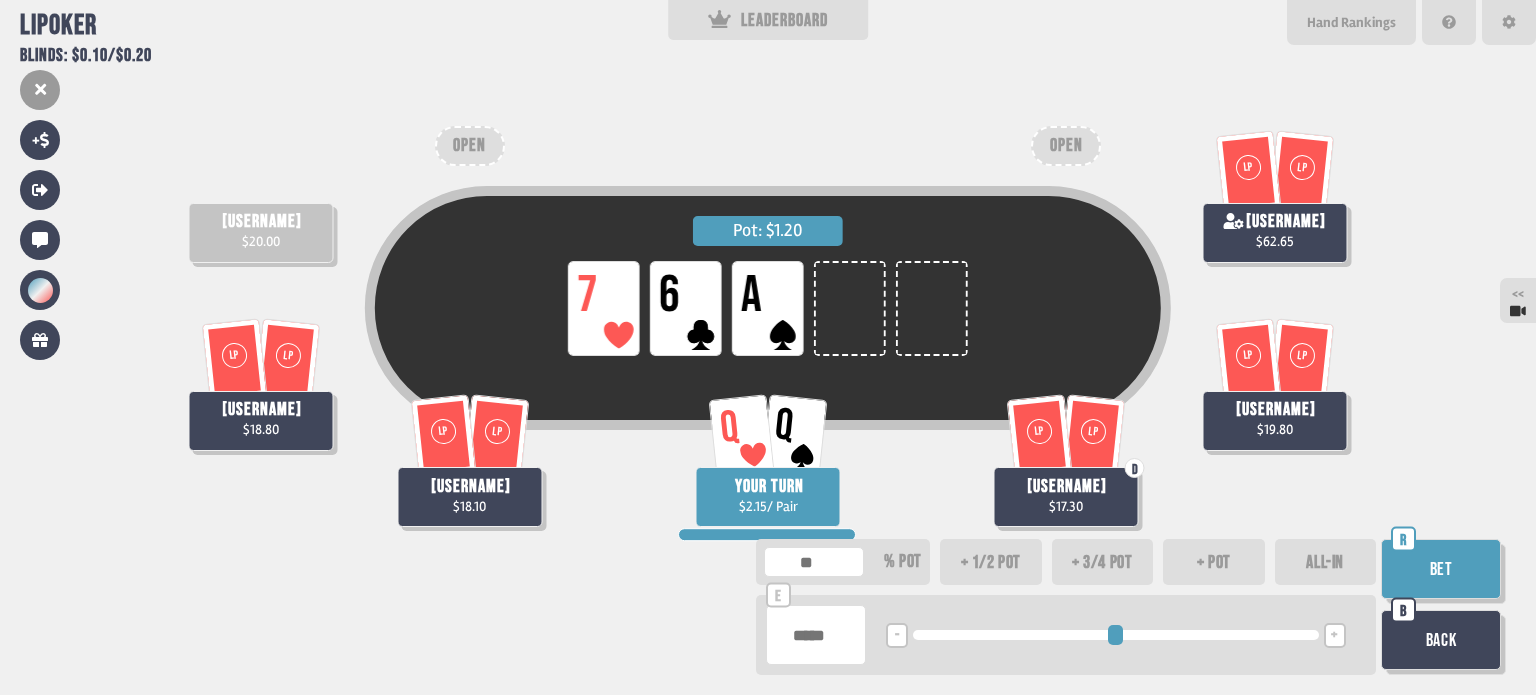 click on "+" at bounding box center [1334, 636] 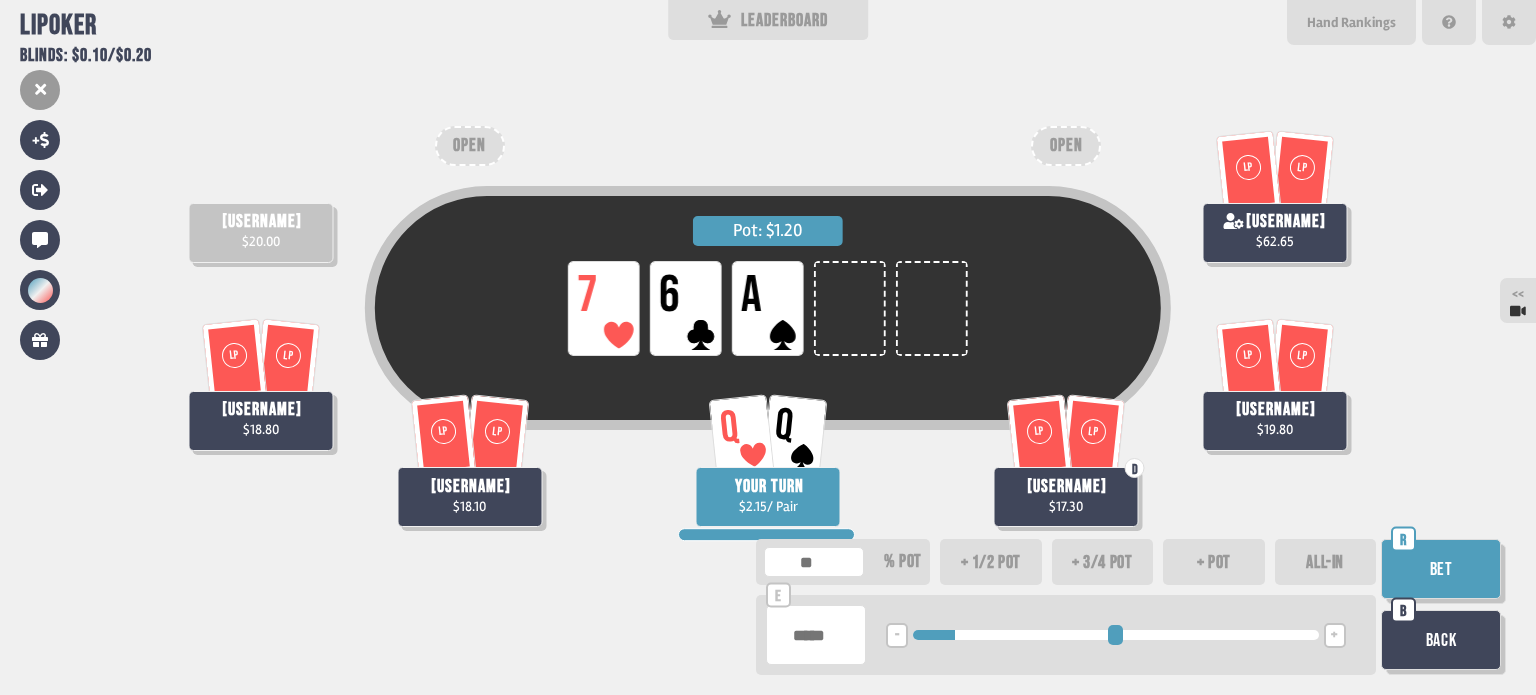 type on "**" 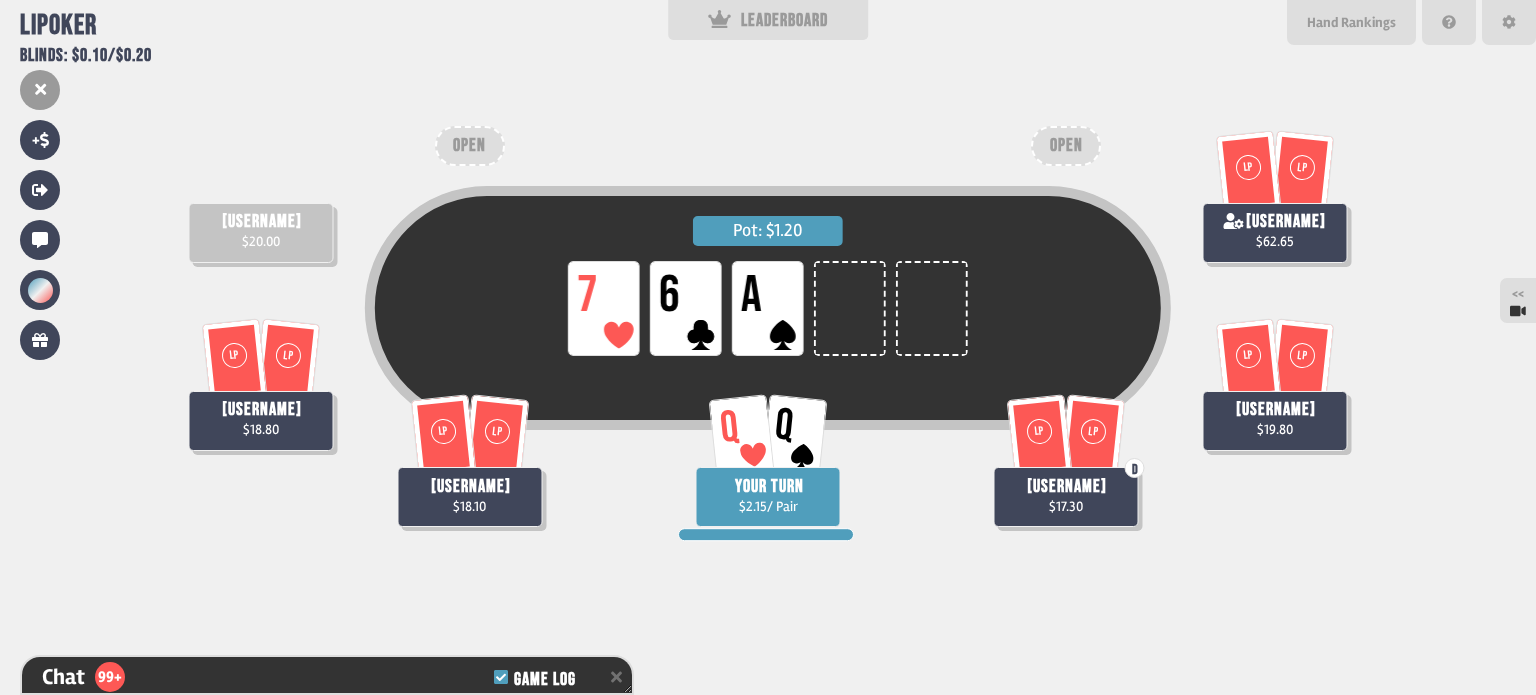 scroll, scrollTop: 6400, scrollLeft: 0, axis: vertical 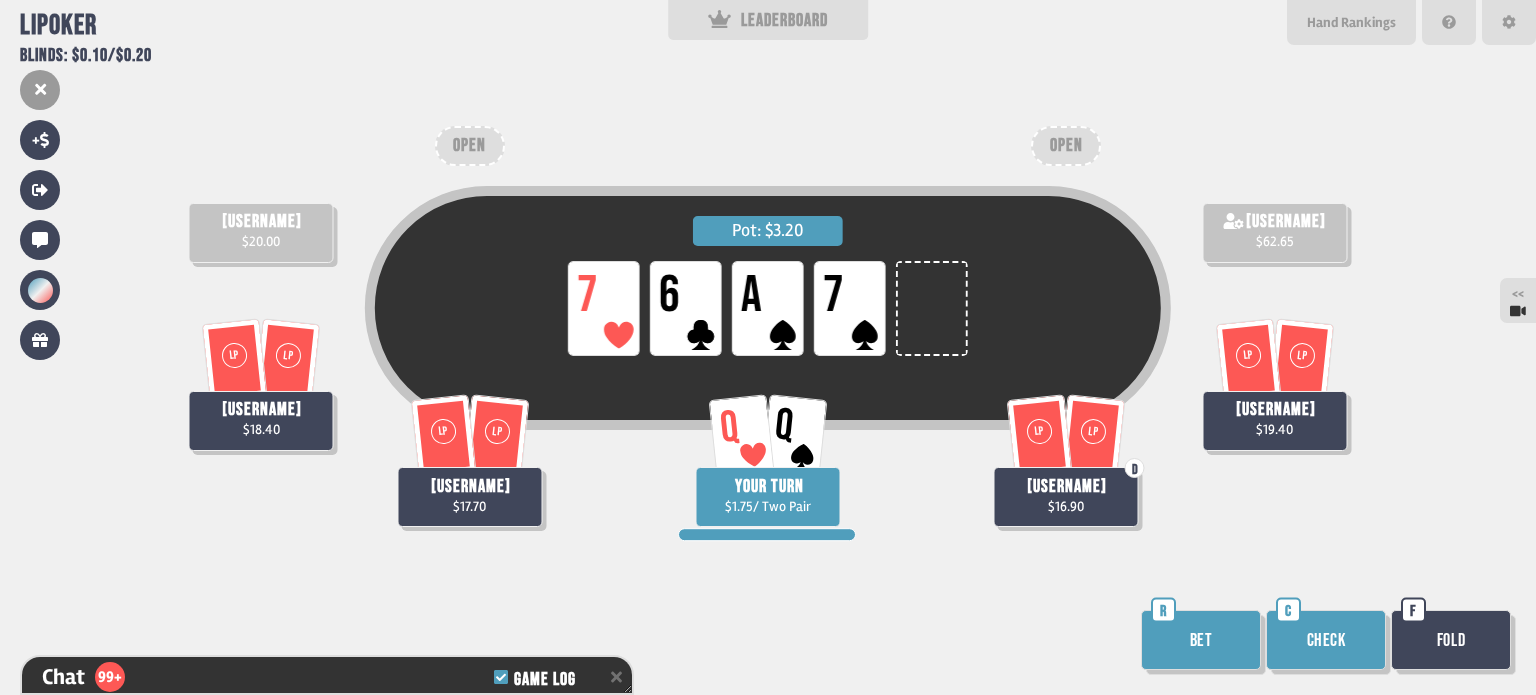 click on "Bet" at bounding box center (1201, 640) 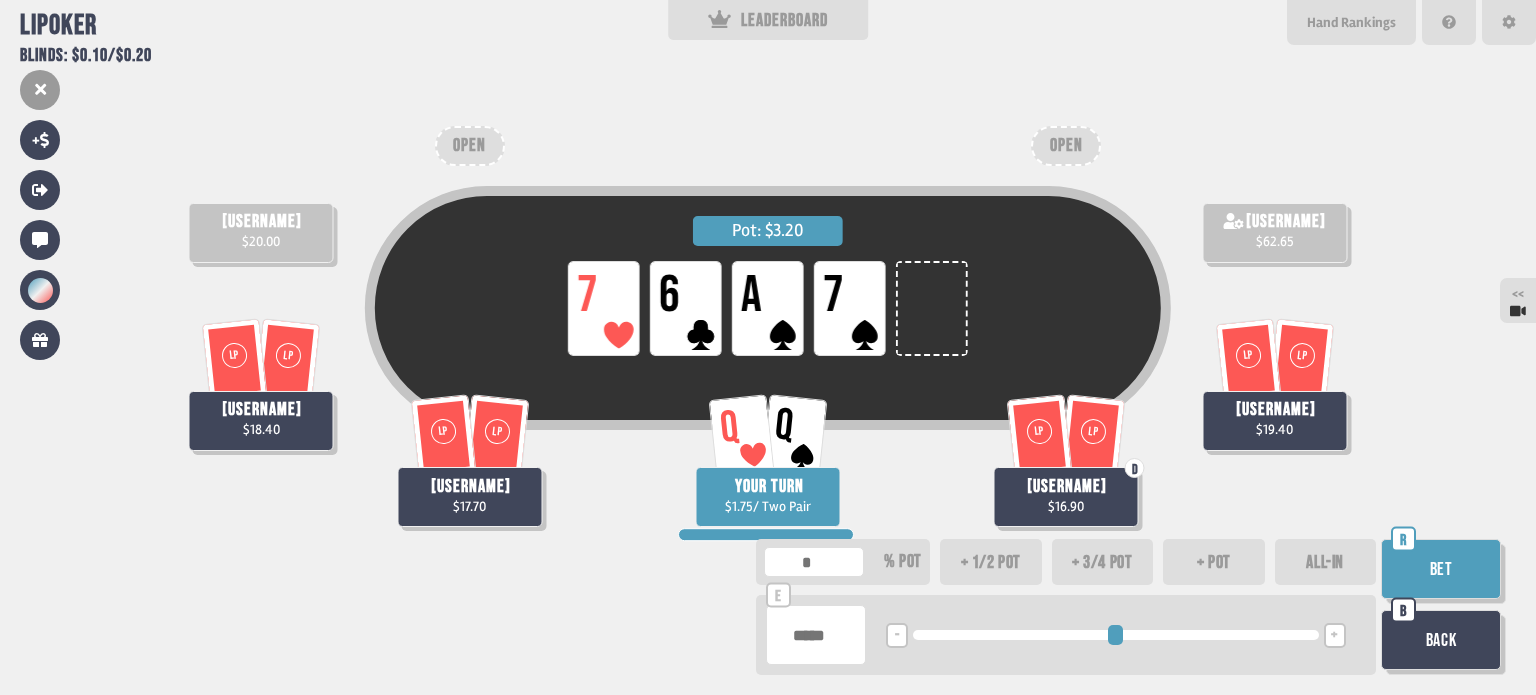 click on "+" at bounding box center (1334, 636) 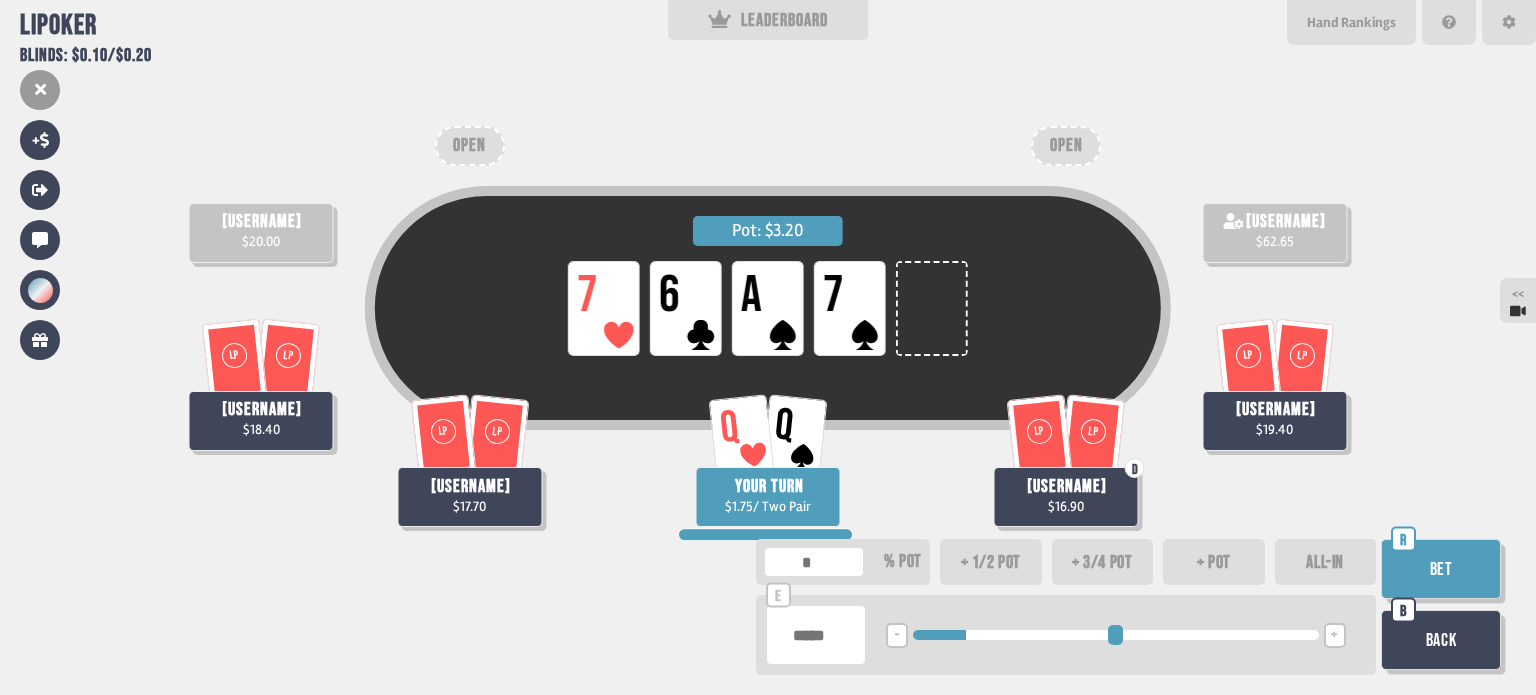 click on "ALL-IN" at bounding box center [1326, 562] 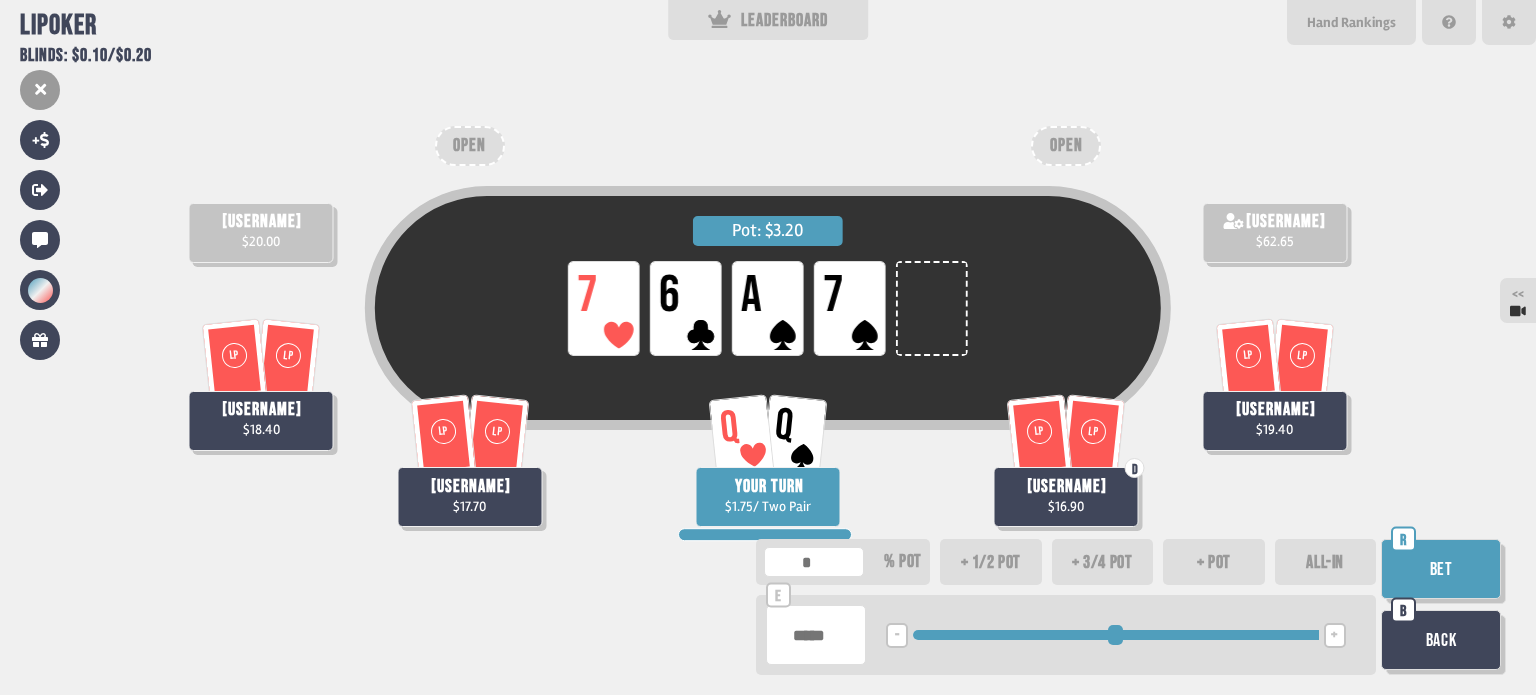 click on "Bet" at bounding box center (1441, 569) 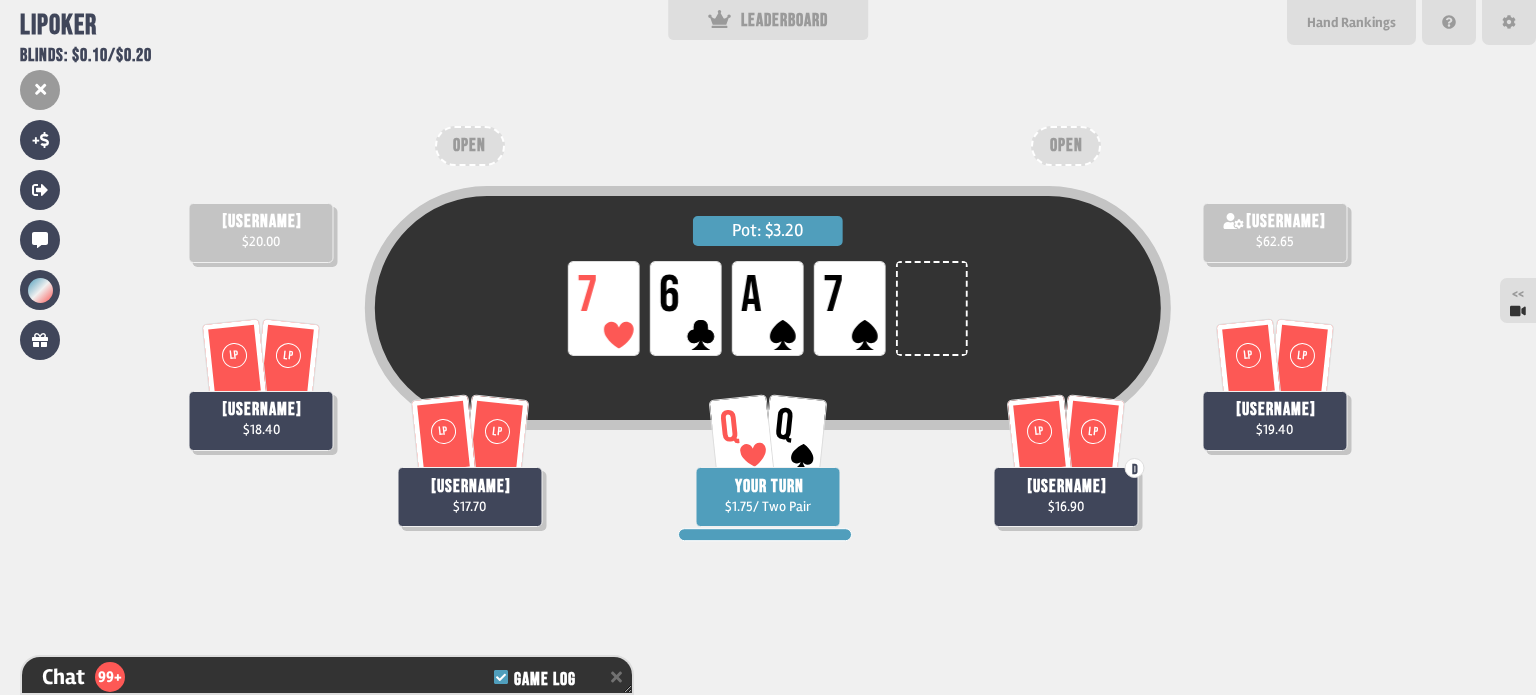 scroll, scrollTop: 6632, scrollLeft: 0, axis: vertical 